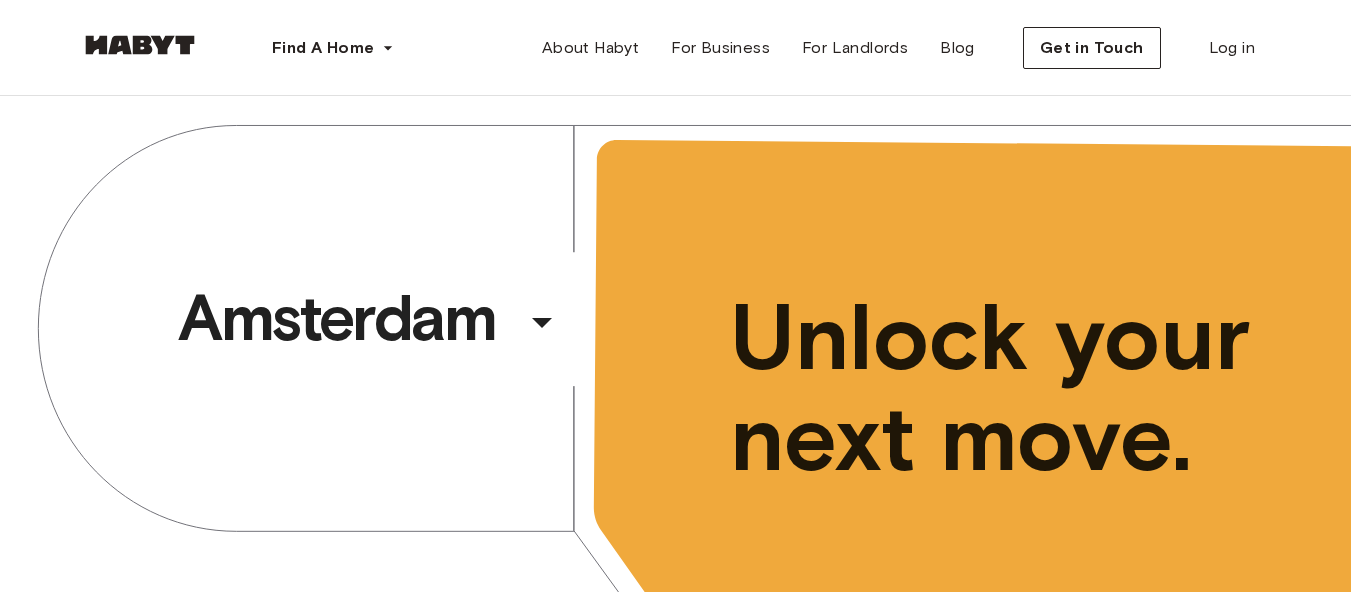 scroll, scrollTop: 0, scrollLeft: 0, axis: both 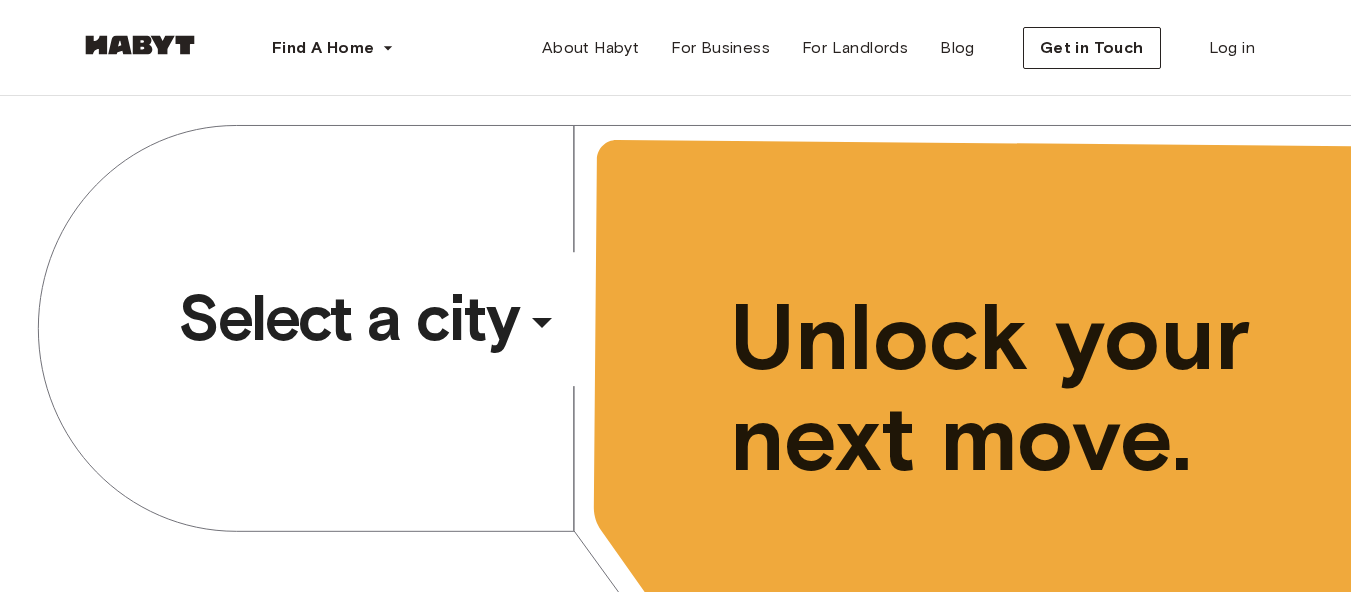 click on "​" at bounding box center (569, 338) 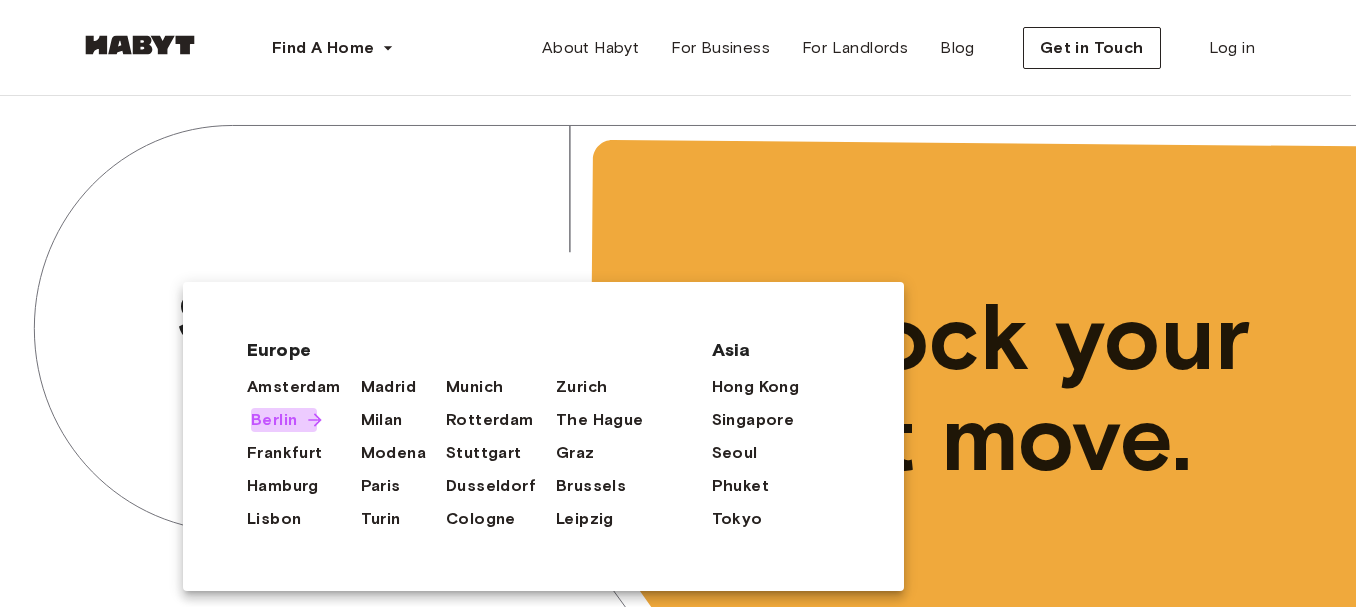 click on "Berlin" at bounding box center (274, 420) 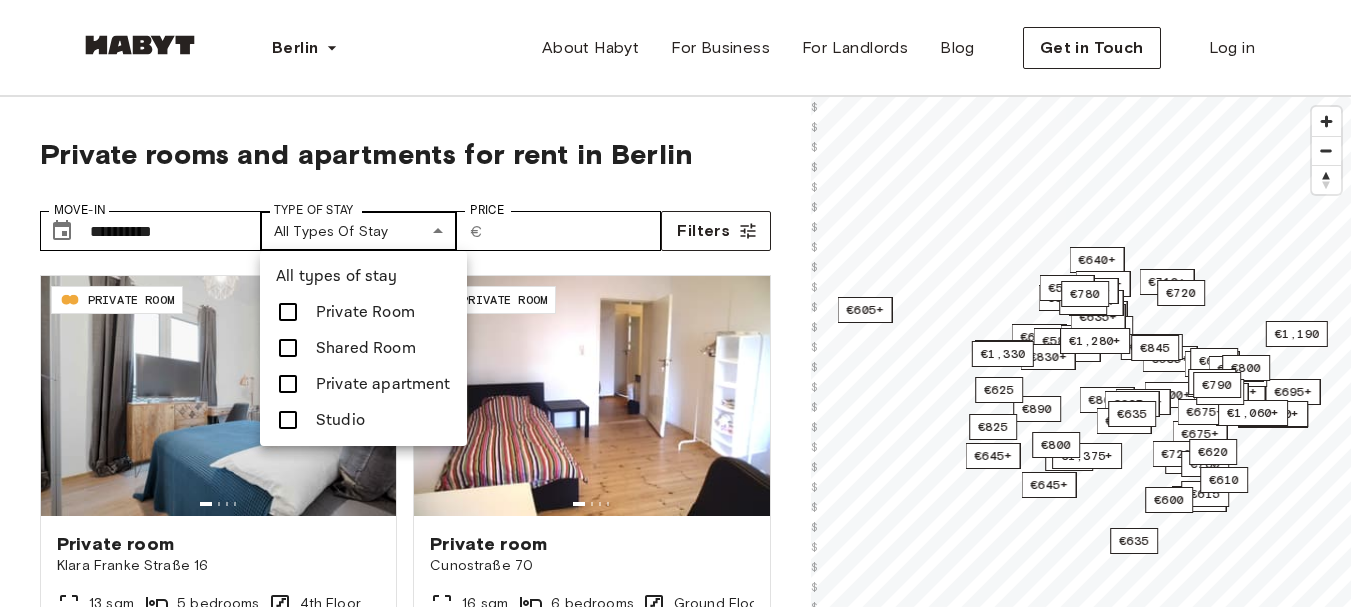 click on "**********" at bounding box center [683, 2379] 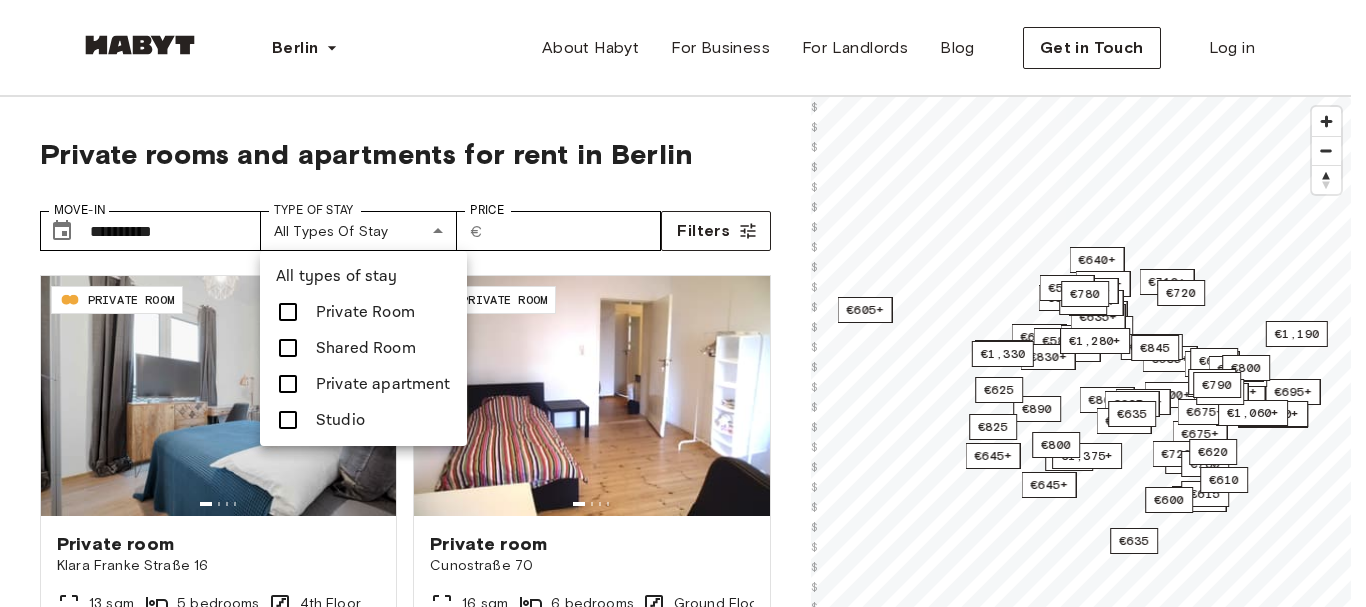 click on "Private apartment" at bounding box center (383, 384) 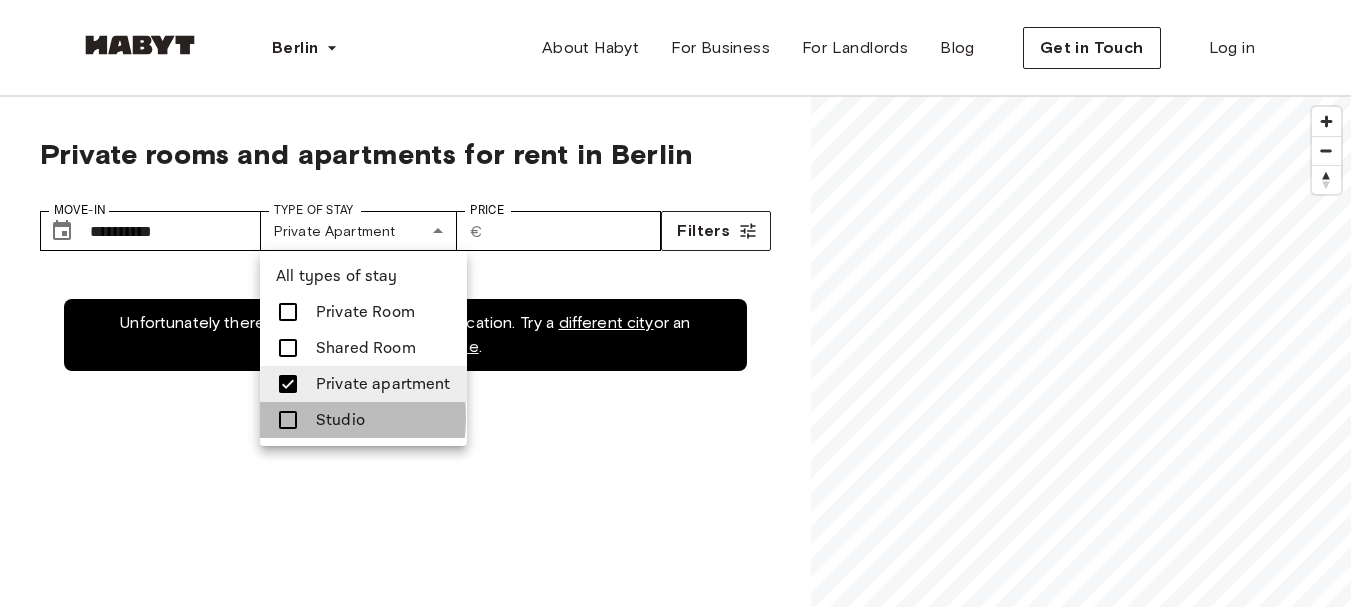 click at bounding box center (288, 420) 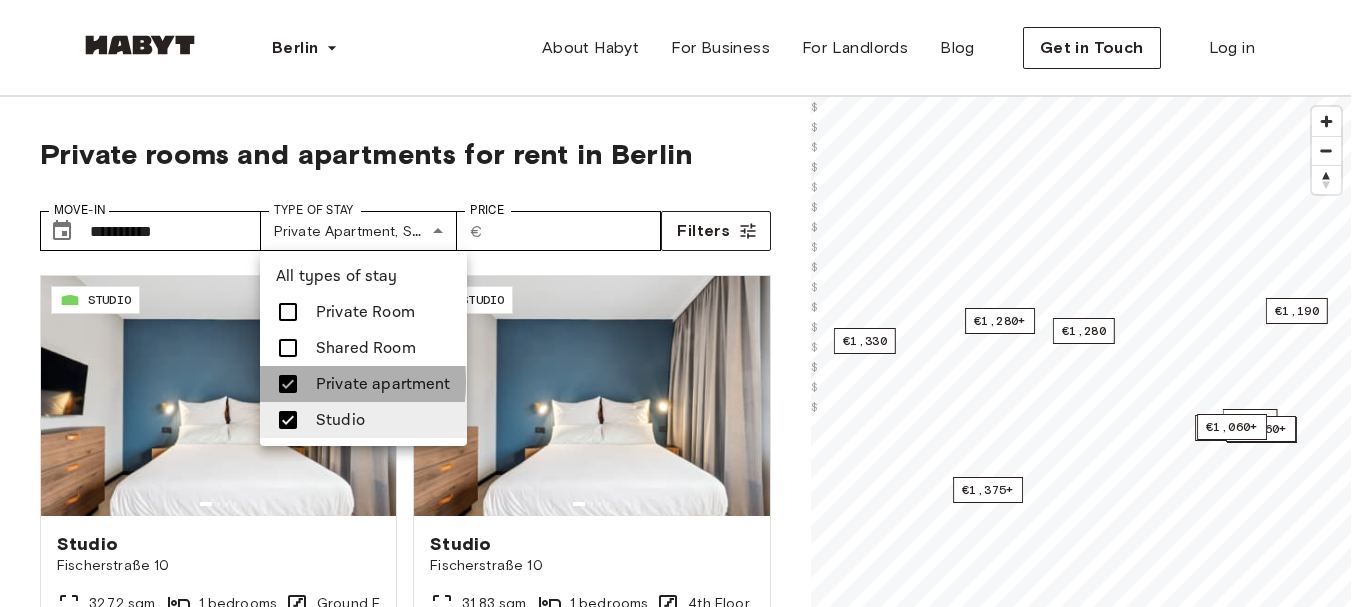 click at bounding box center [288, 384] 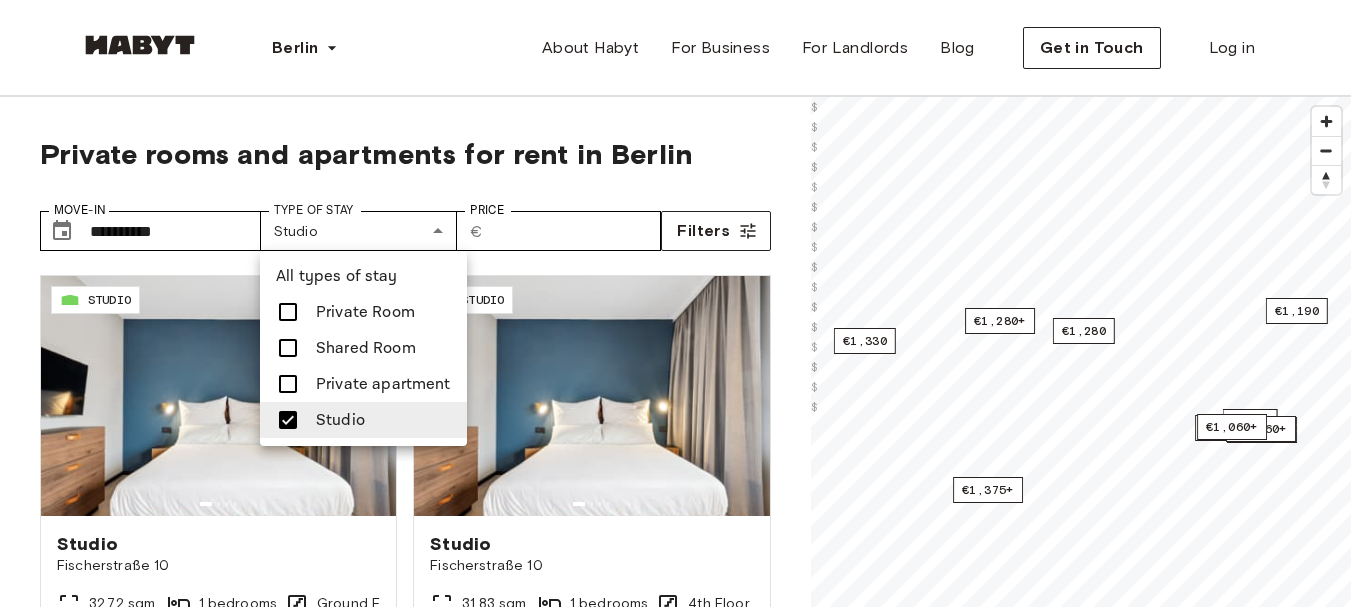 click at bounding box center [683, 303] 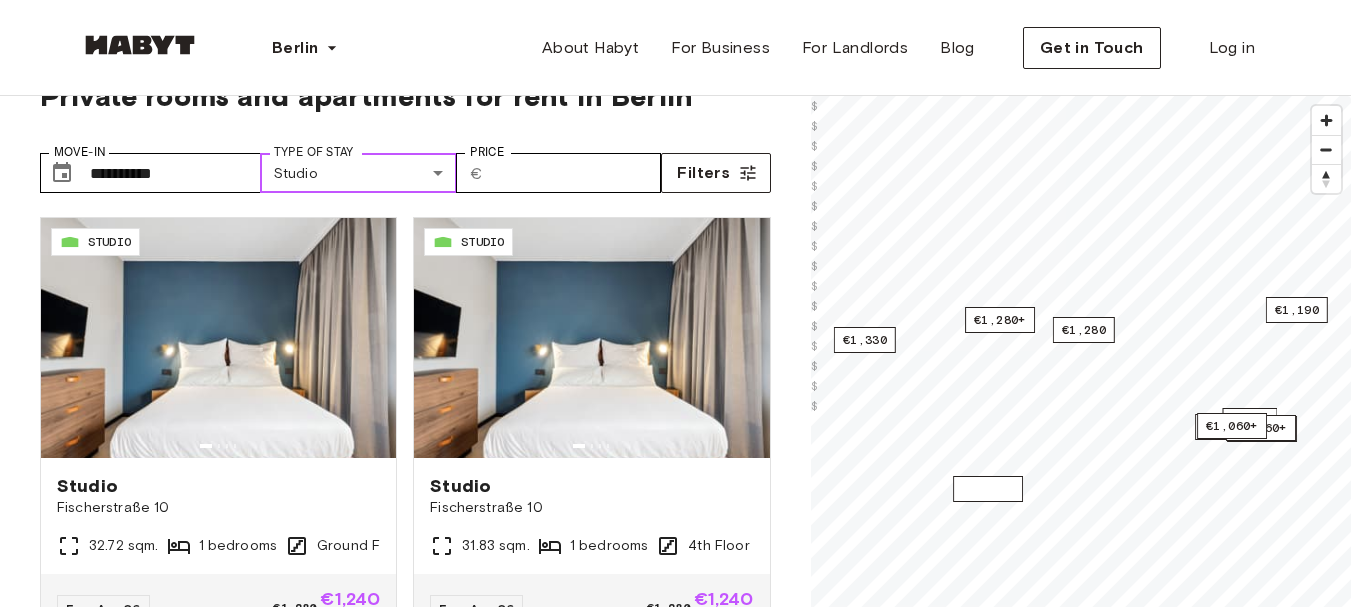 scroll, scrollTop: 68, scrollLeft: 0, axis: vertical 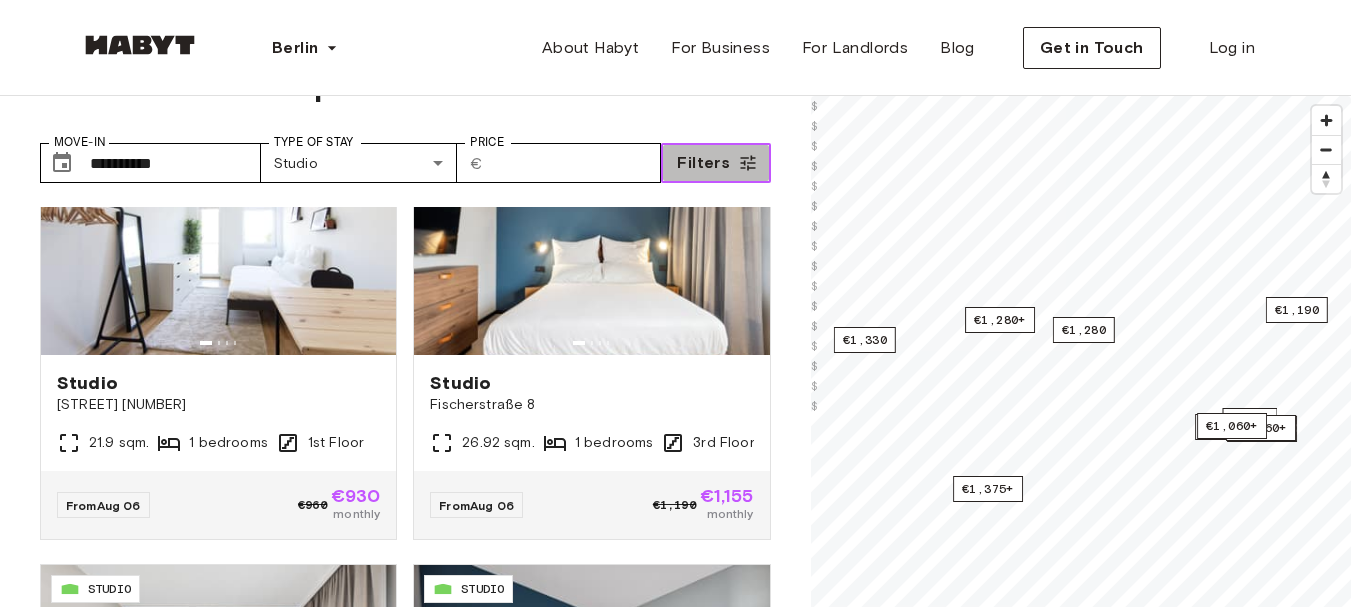 click on "Filters" at bounding box center [716, 163] 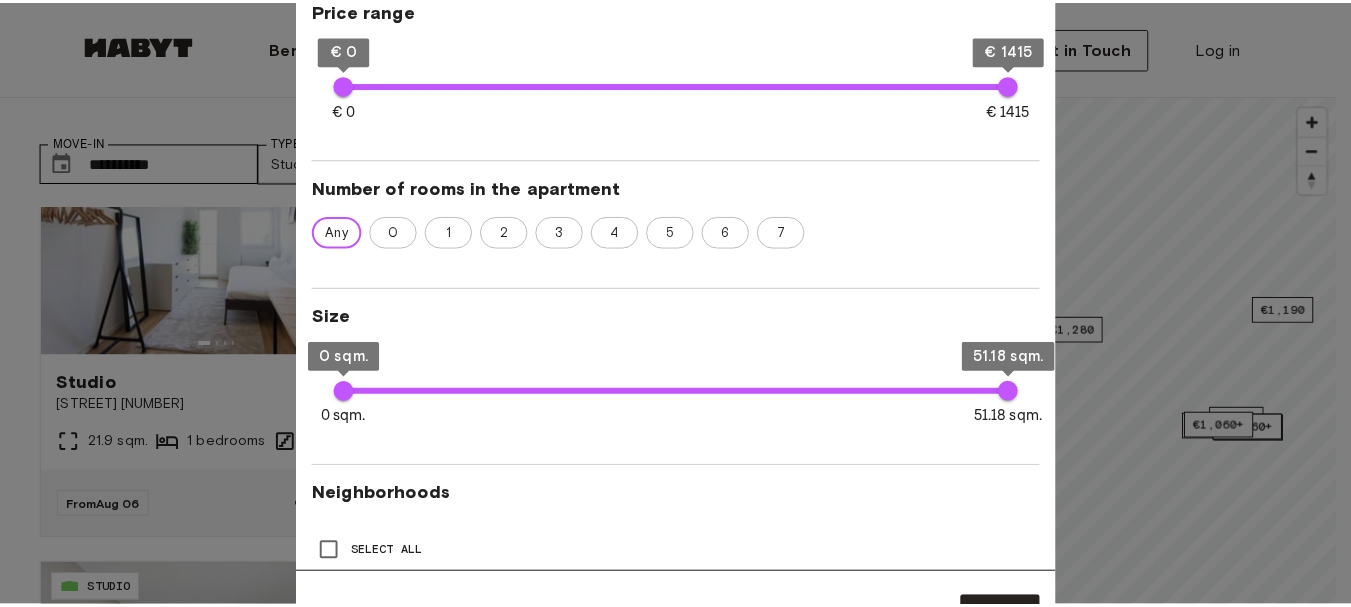 scroll, scrollTop: 447, scrollLeft: 0, axis: vertical 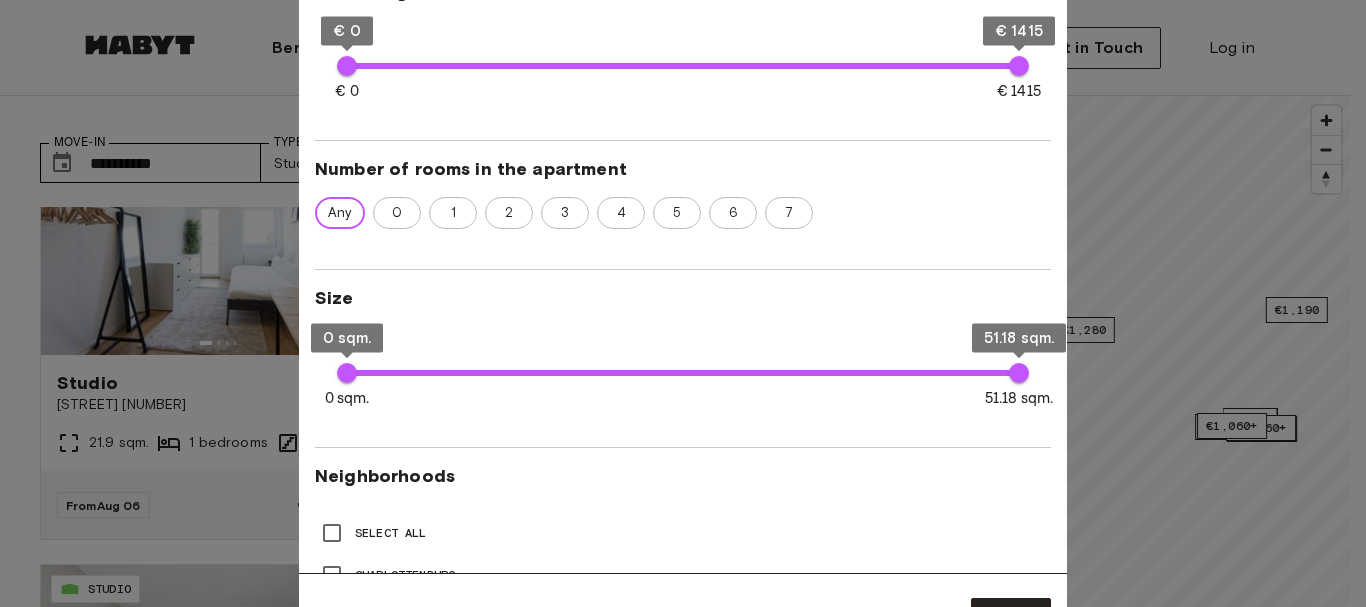 click at bounding box center [683, 303] 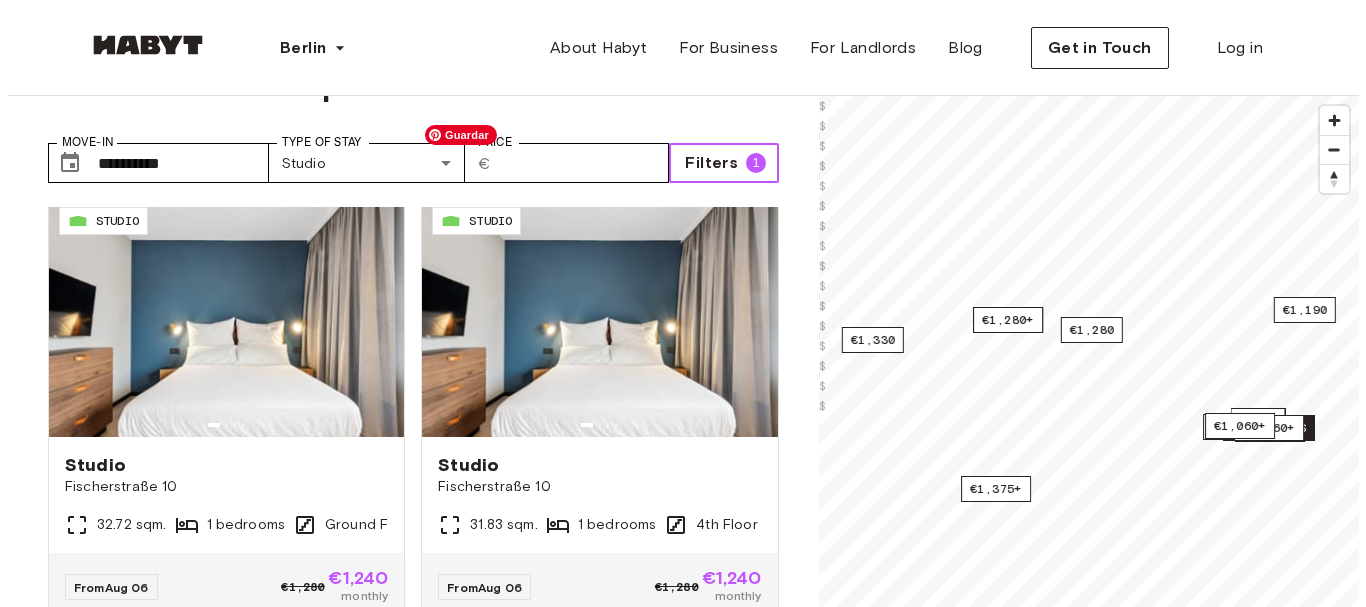 scroll, scrollTop: 0, scrollLeft: 0, axis: both 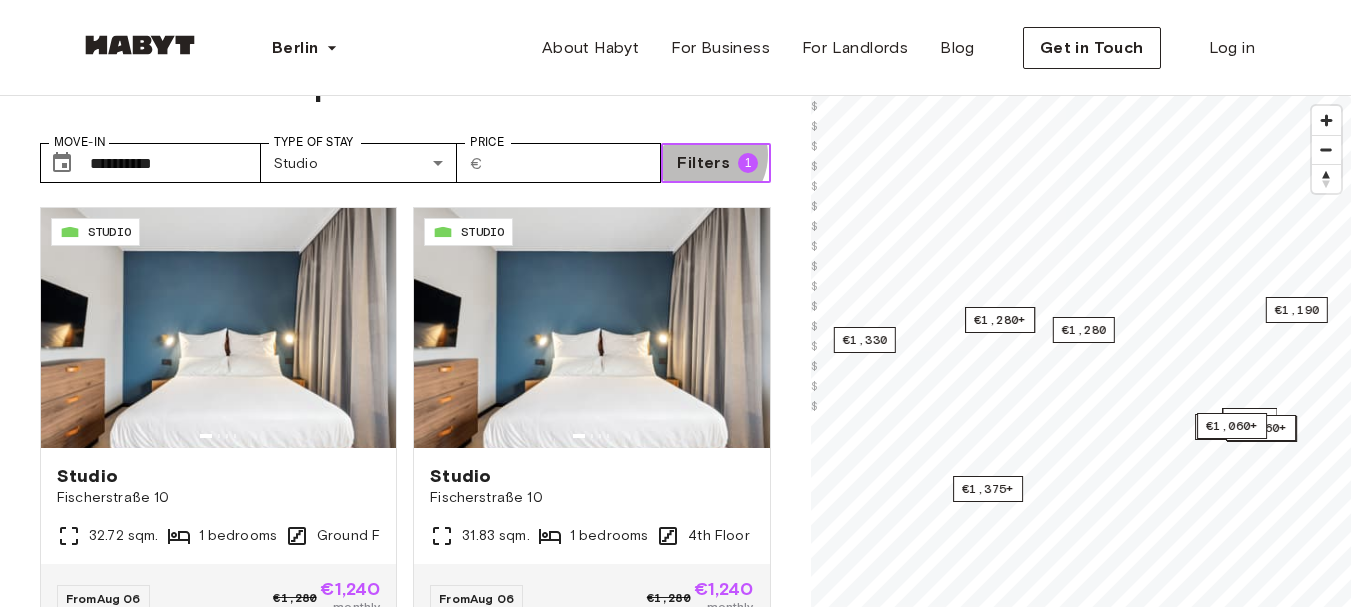 click on "Filters" at bounding box center (703, 163) 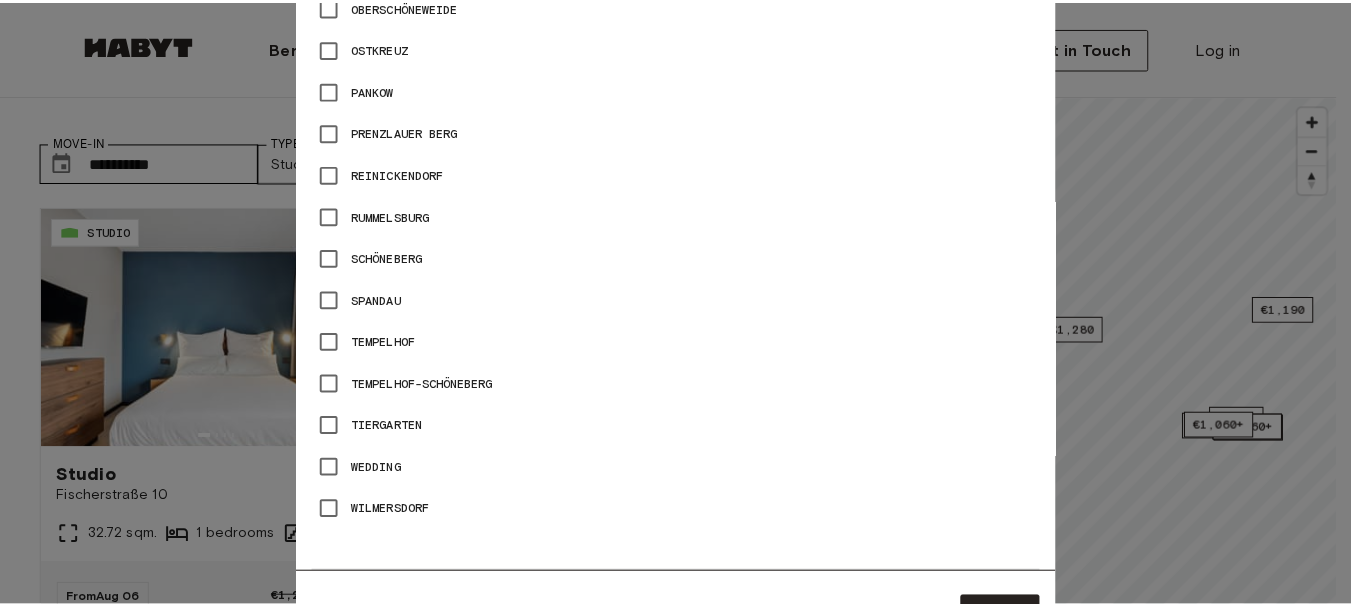 scroll, scrollTop: 0, scrollLeft: 0, axis: both 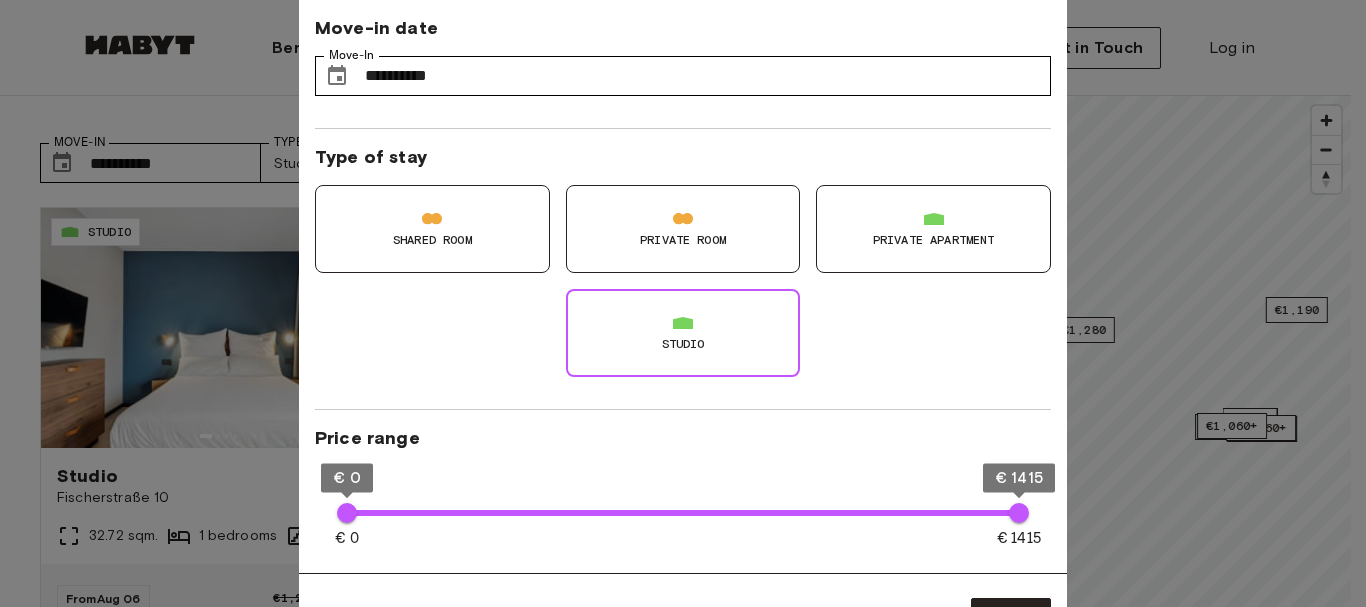 click at bounding box center (683, 303) 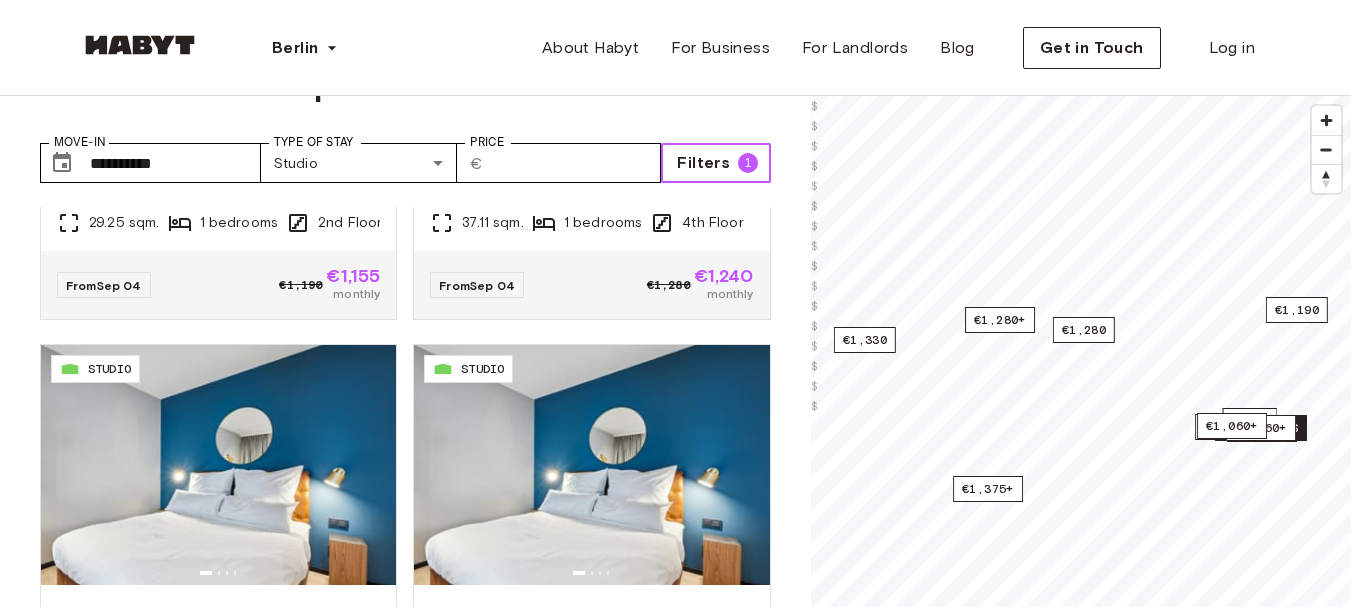 scroll, scrollTop: 3998, scrollLeft: 0, axis: vertical 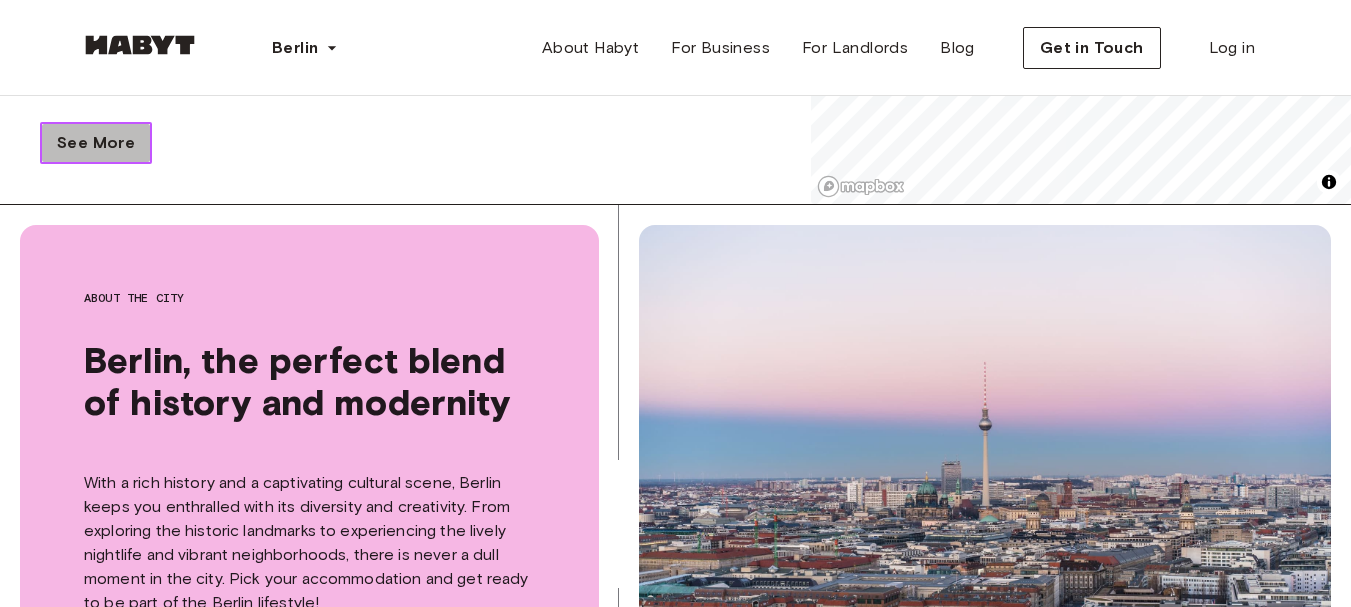 click on "See More" at bounding box center (96, 143) 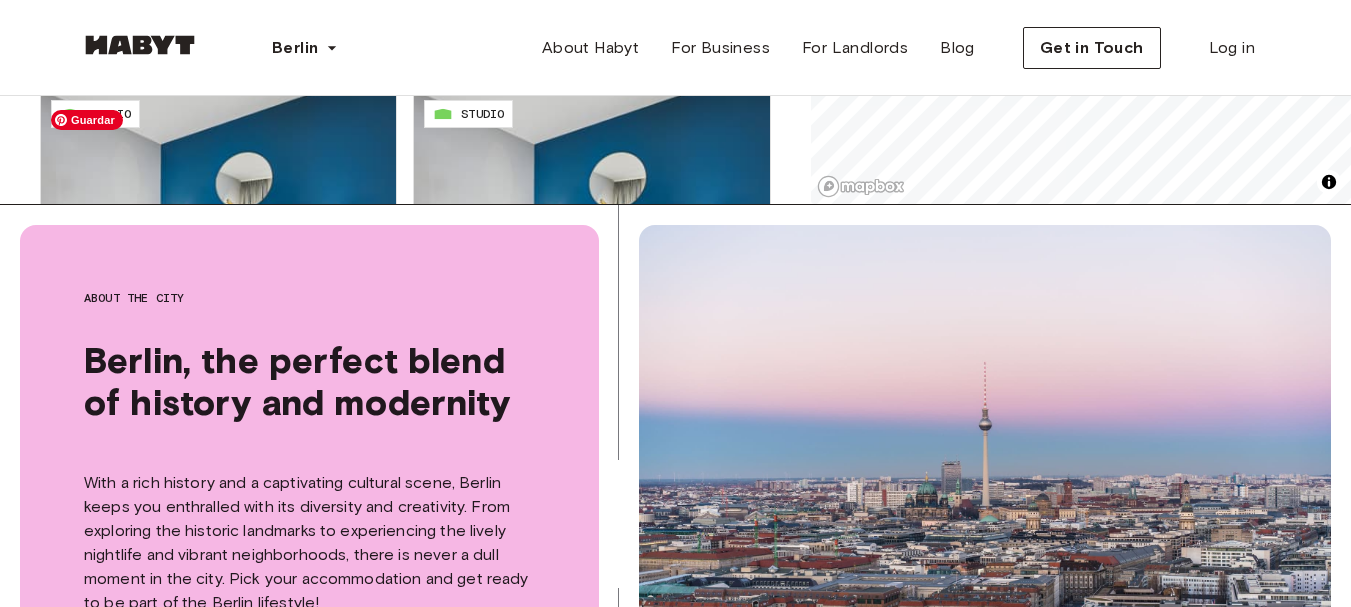 scroll, scrollTop: 3524, scrollLeft: 0, axis: vertical 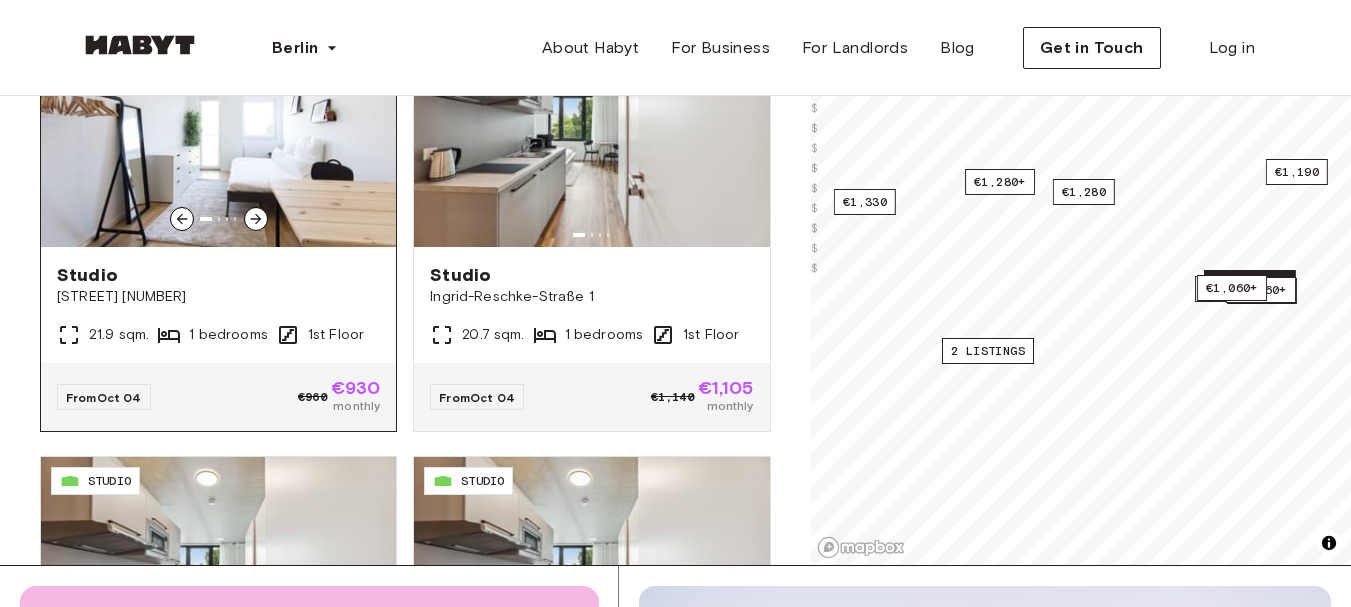 click on "Studio" at bounding box center [218, 275] 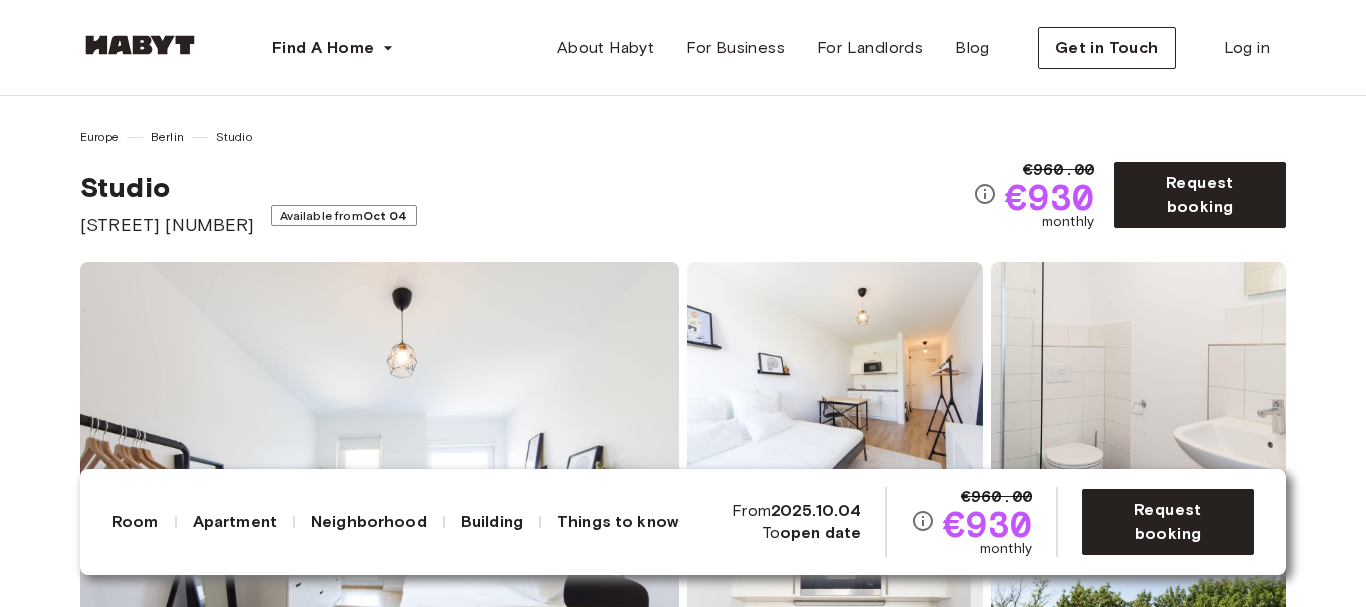 scroll, scrollTop: 0, scrollLeft: 0, axis: both 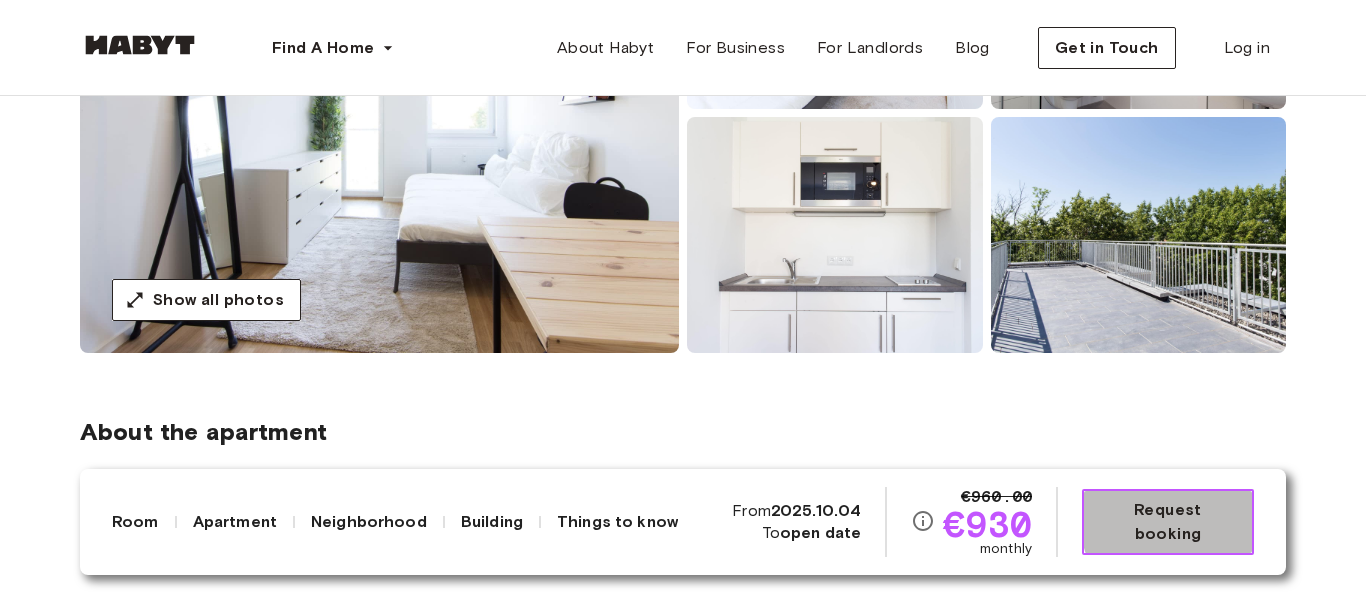 click on "Request booking" at bounding box center (1168, 522) 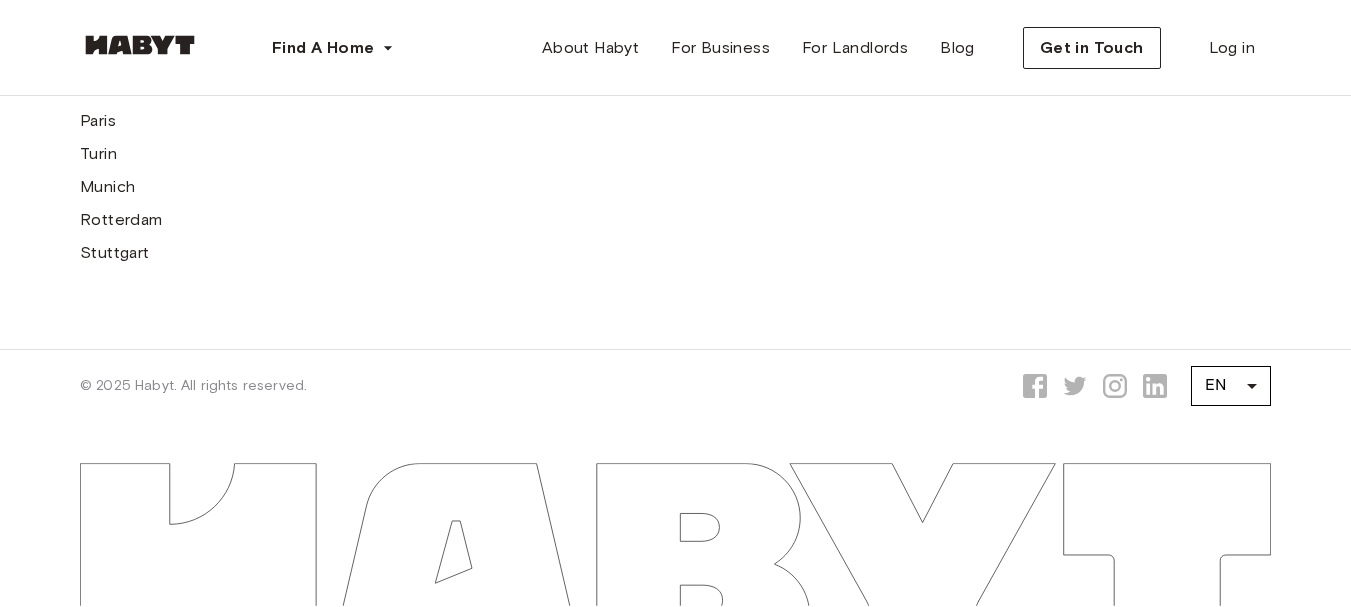 scroll, scrollTop: 0, scrollLeft: 0, axis: both 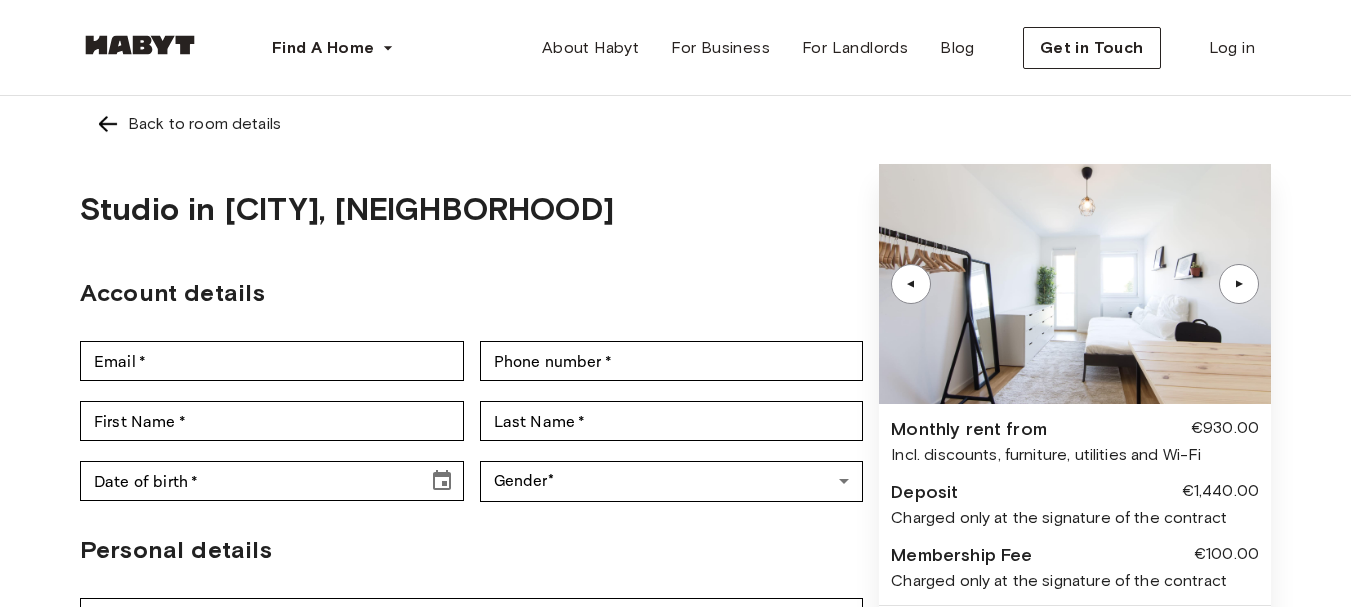 click on "▲" at bounding box center (1239, 284) 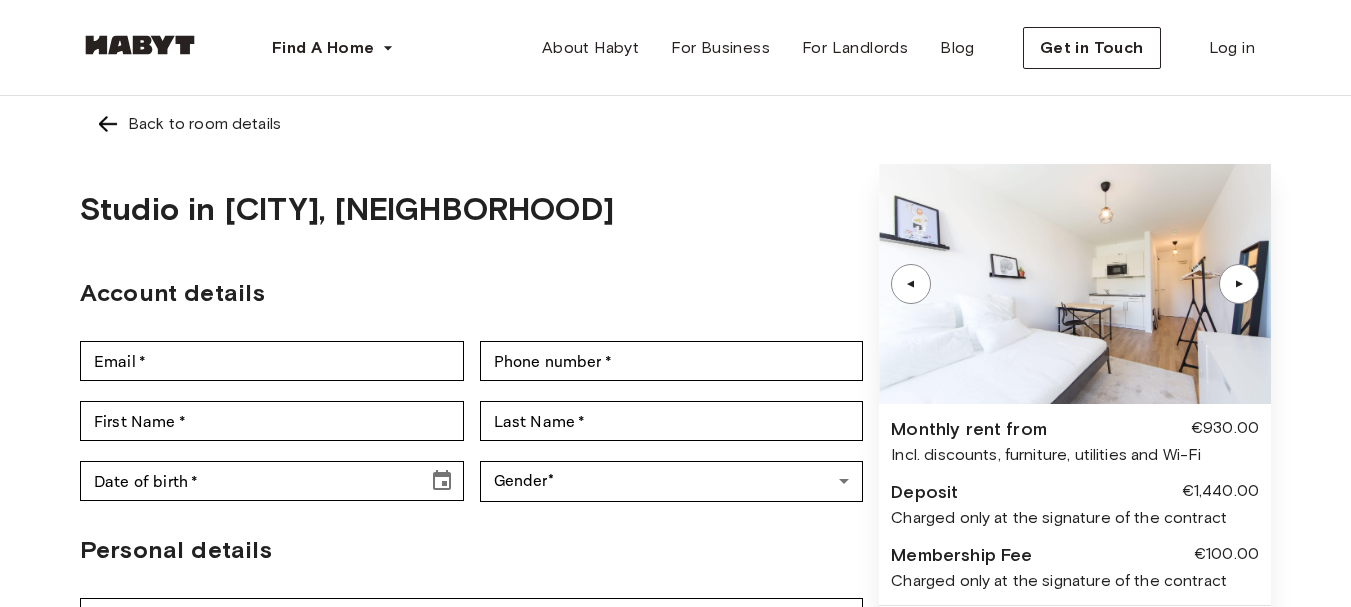 click on "▲" at bounding box center [1239, 284] 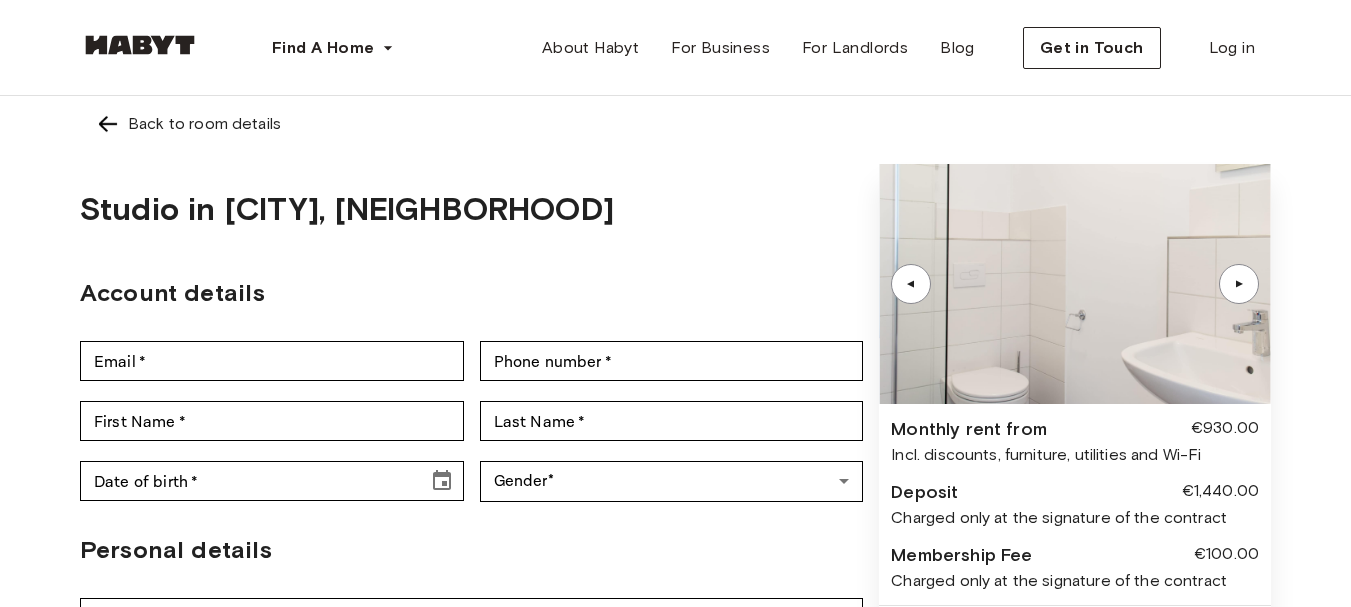 click on "▲" at bounding box center [1239, 284] 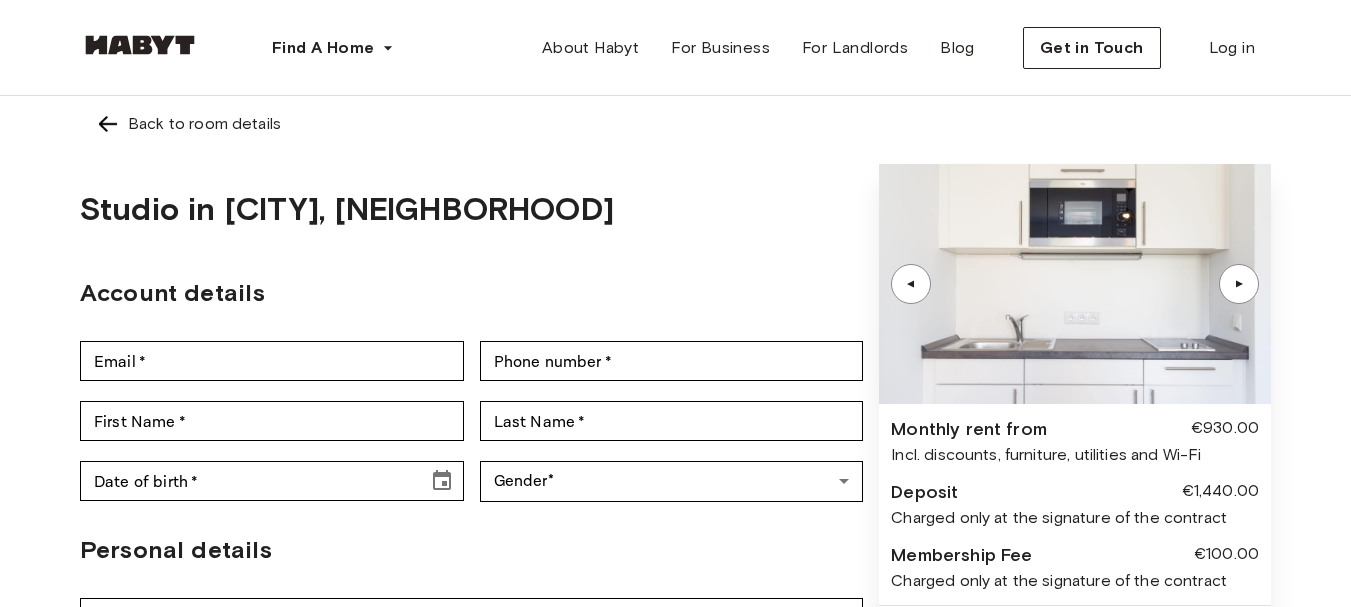 click on "▲" at bounding box center [1239, 284] 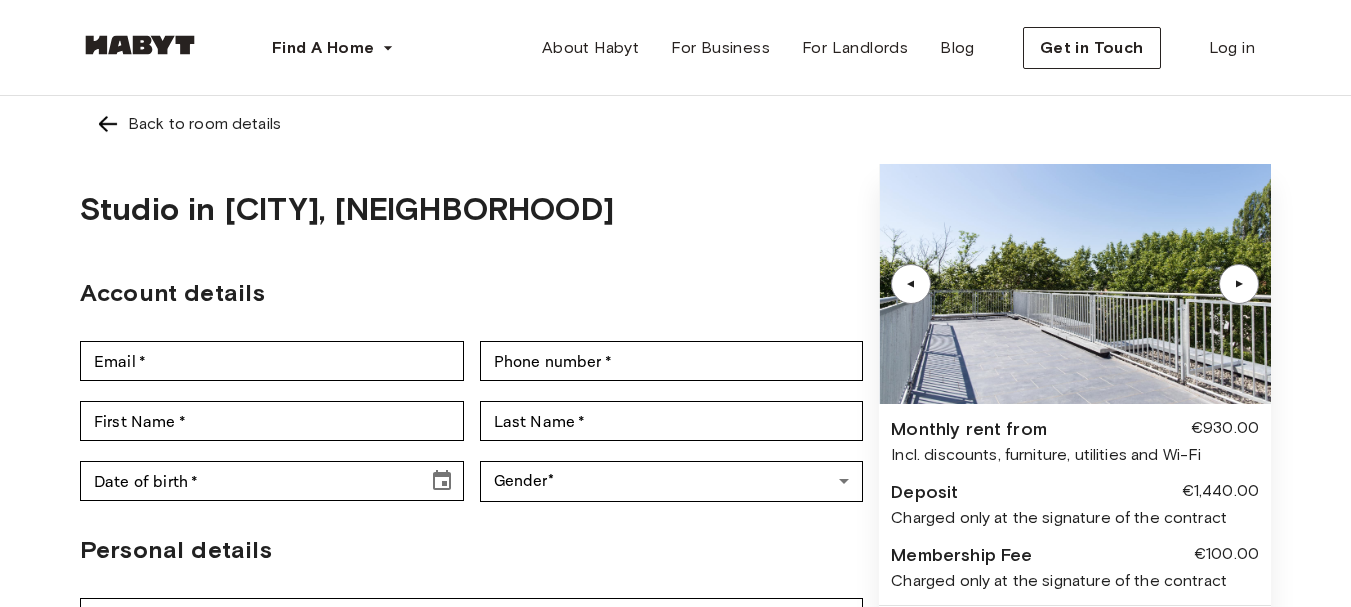 click on "▲" at bounding box center (1239, 284) 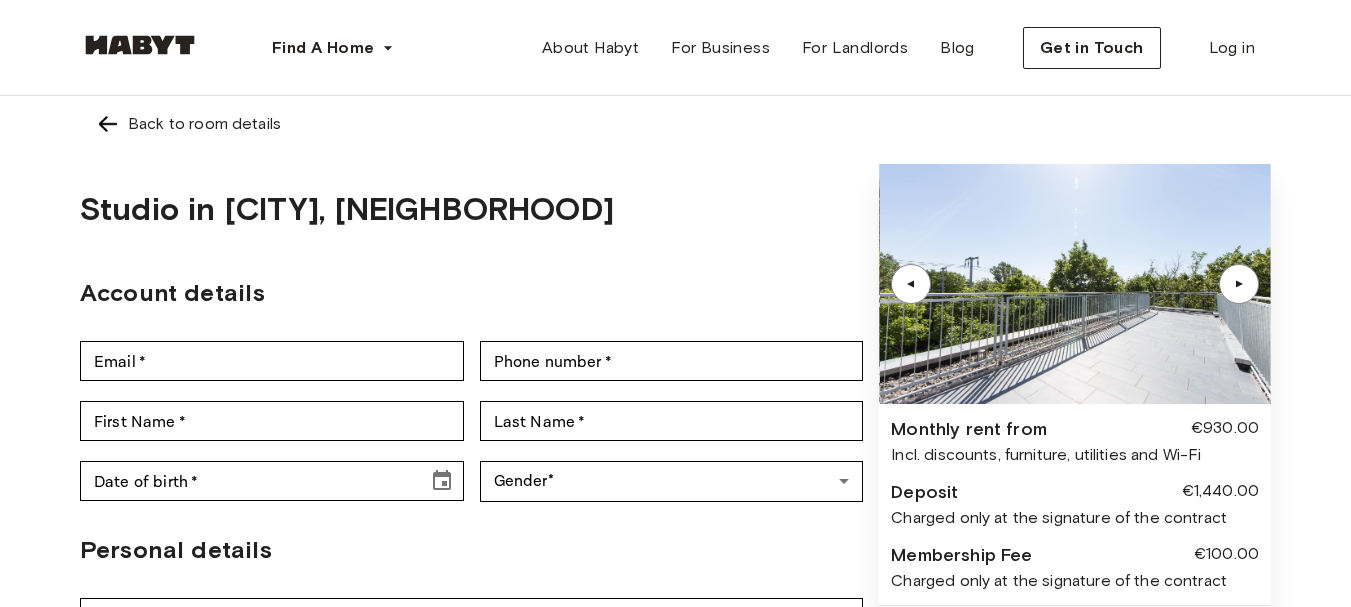 click on "▲" at bounding box center (1239, 284) 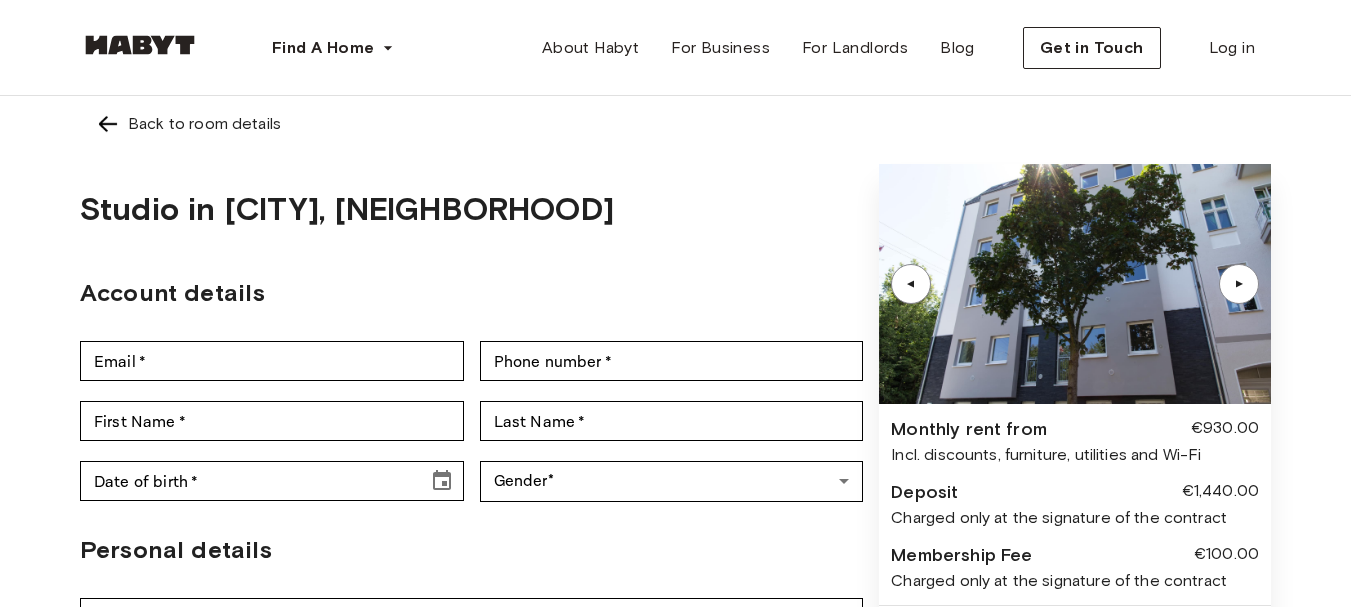 click on "▲" at bounding box center (1239, 284) 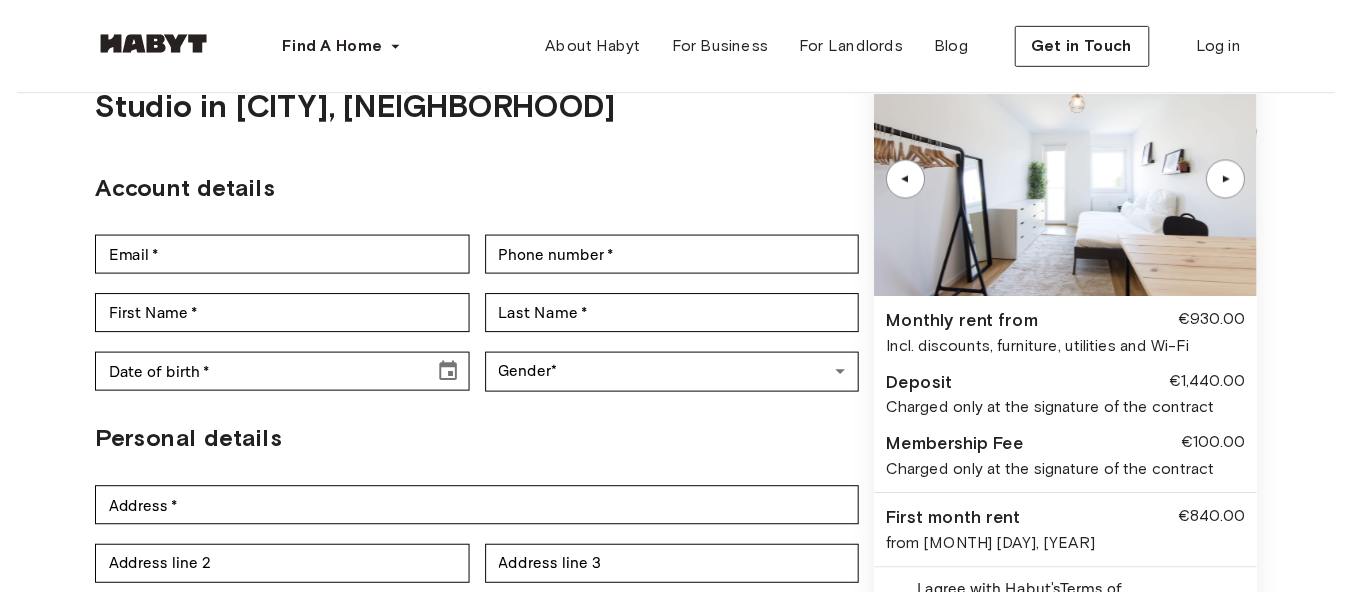 scroll, scrollTop: 0, scrollLeft: 0, axis: both 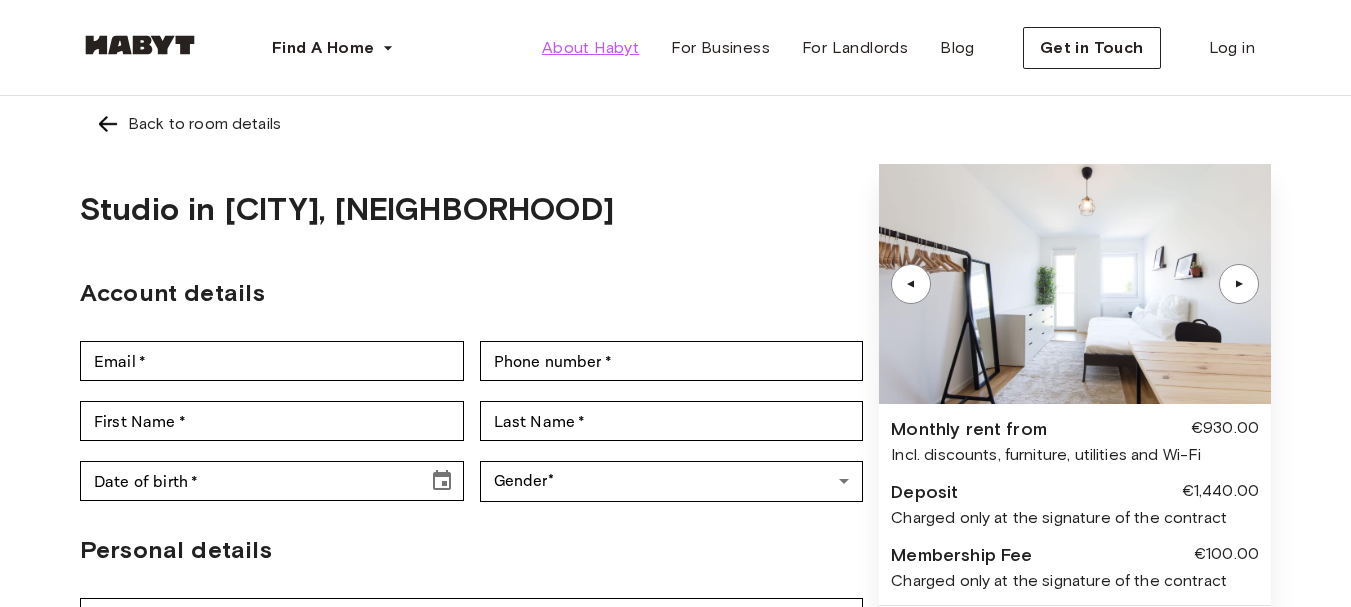 click on "About Habyt" at bounding box center (590, 48) 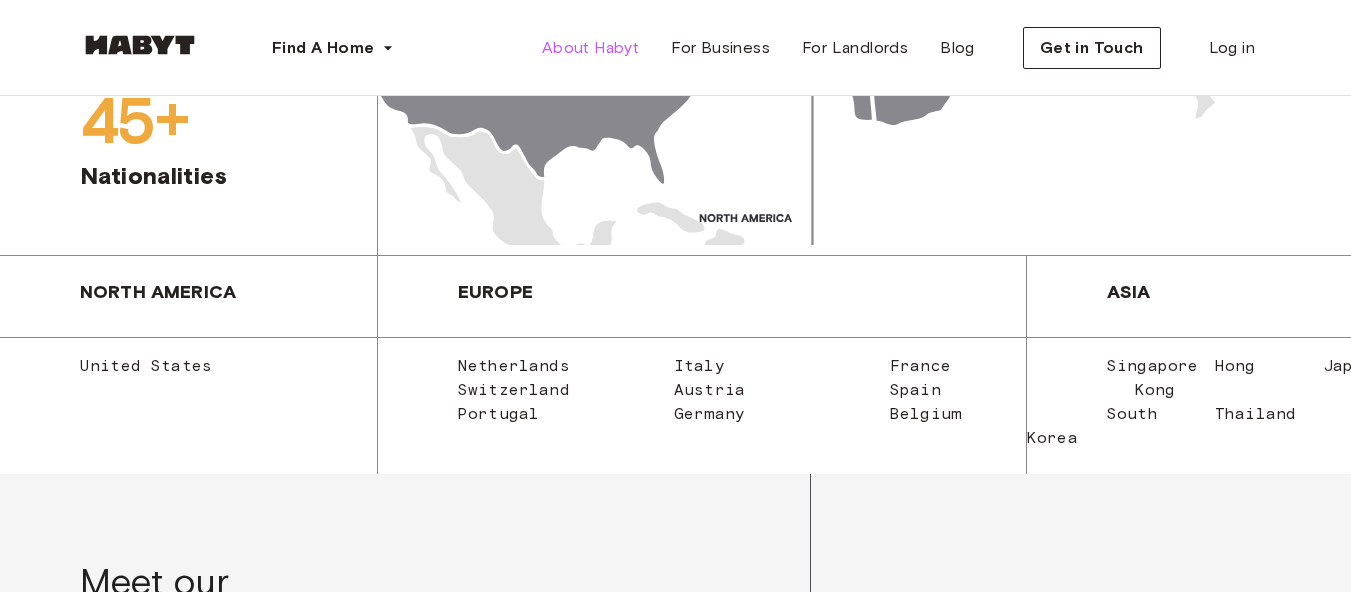 scroll, scrollTop: 1889, scrollLeft: 0, axis: vertical 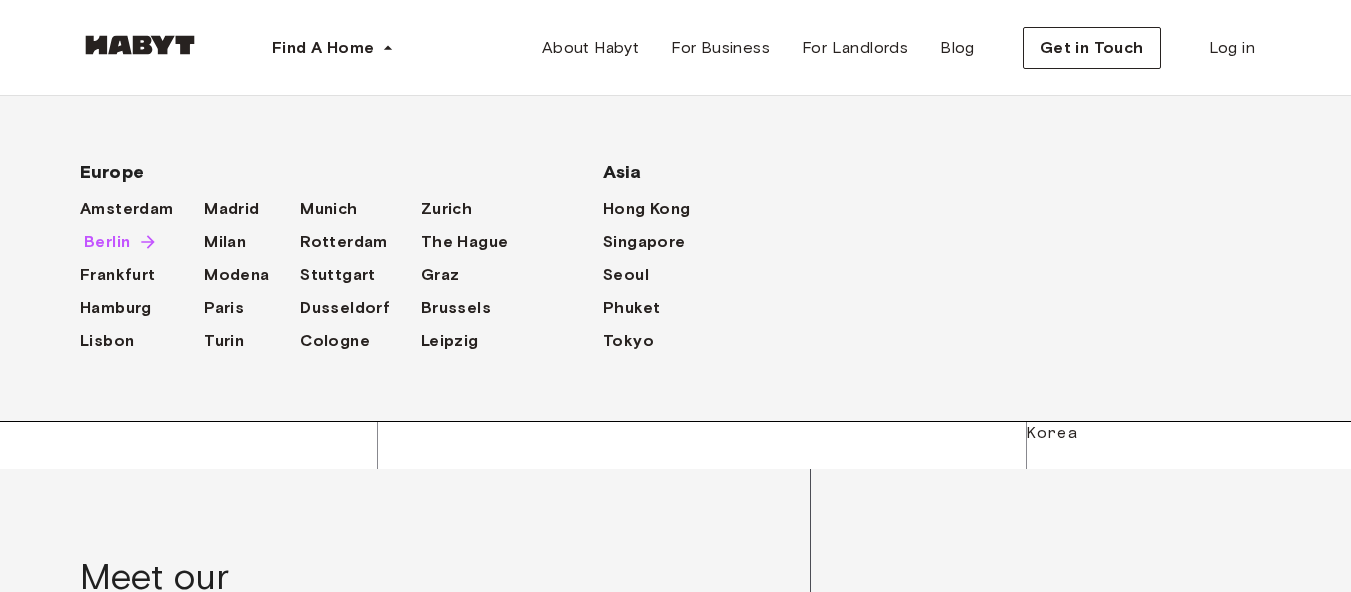 click on "Berlin" at bounding box center (107, 242) 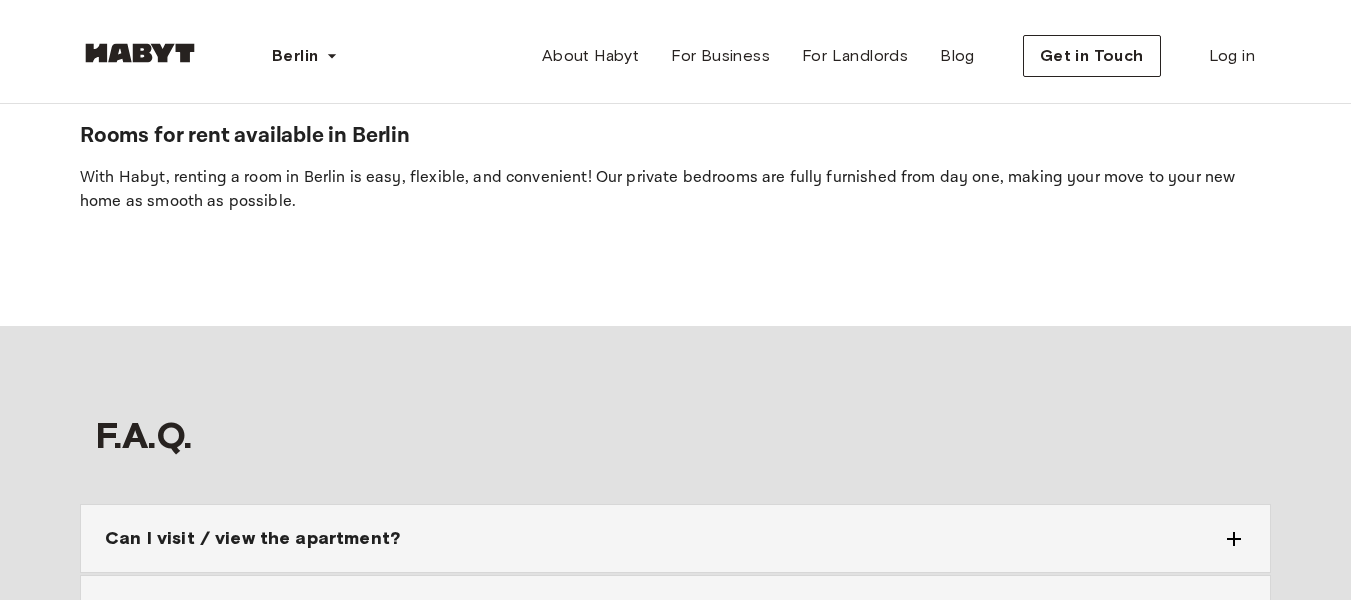scroll, scrollTop: 0, scrollLeft: 0, axis: both 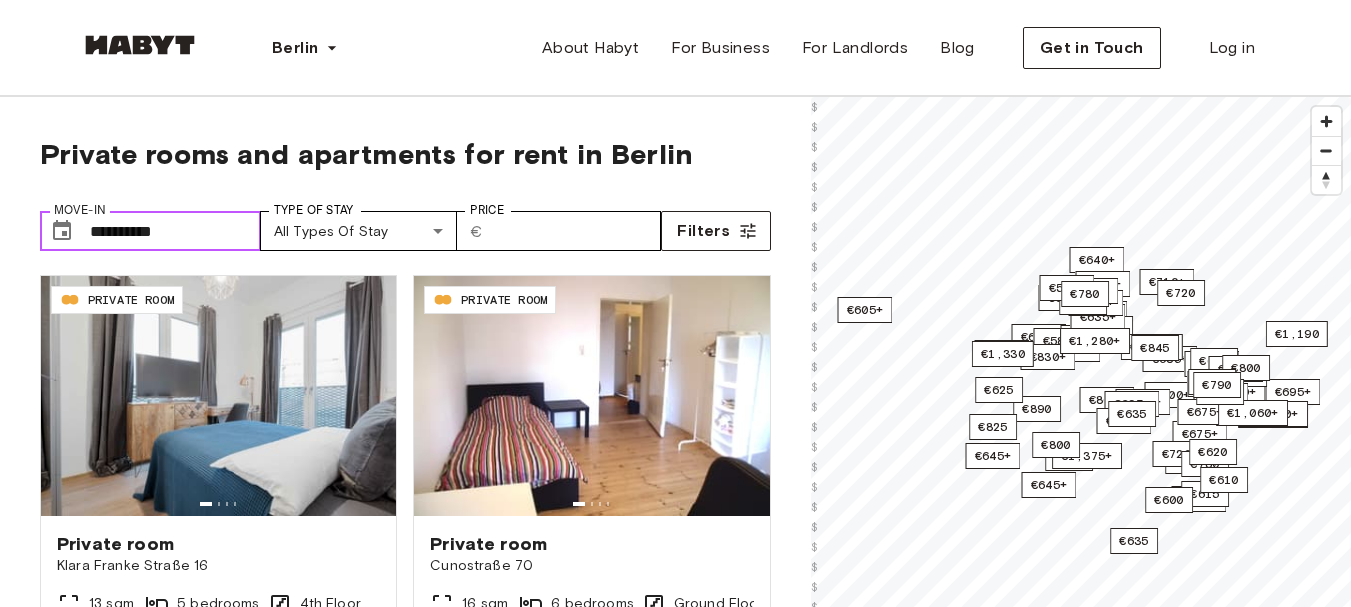 click on "**********" at bounding box center (175, 231) 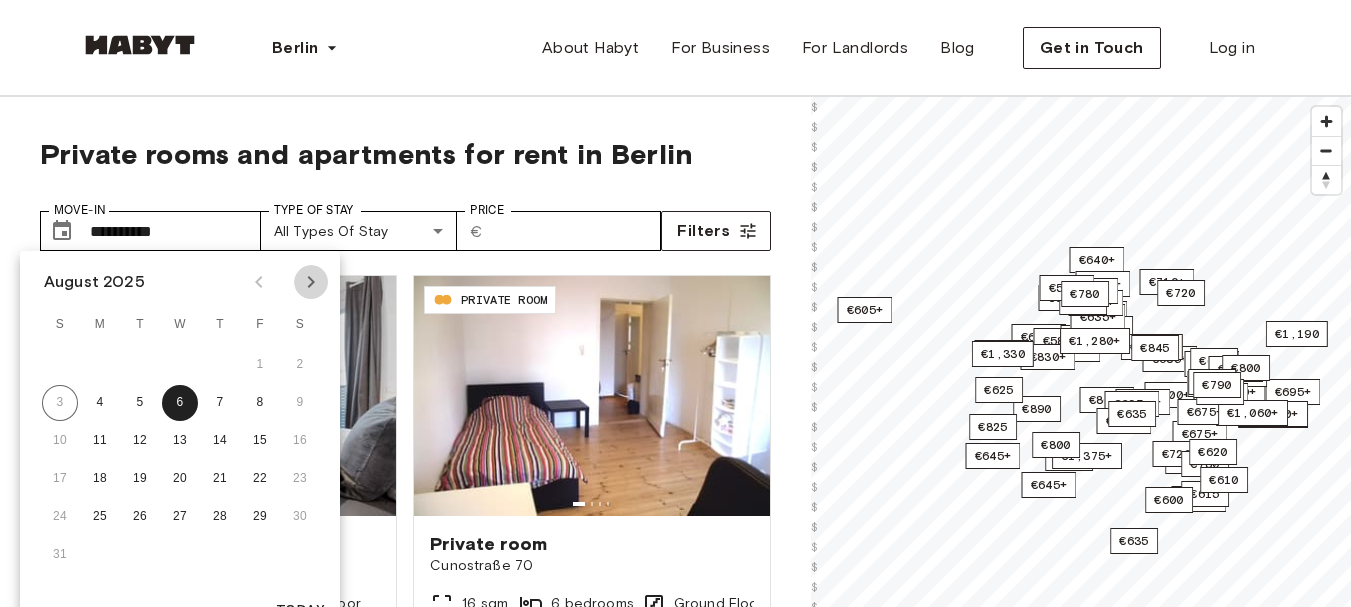 click 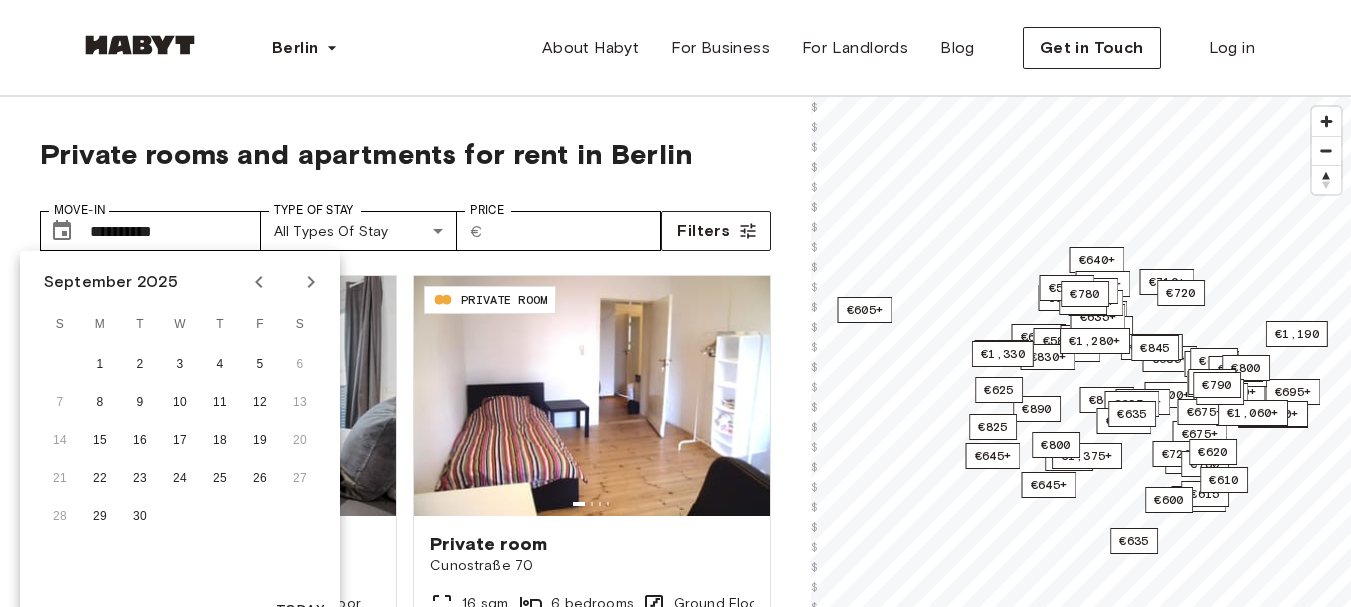 click 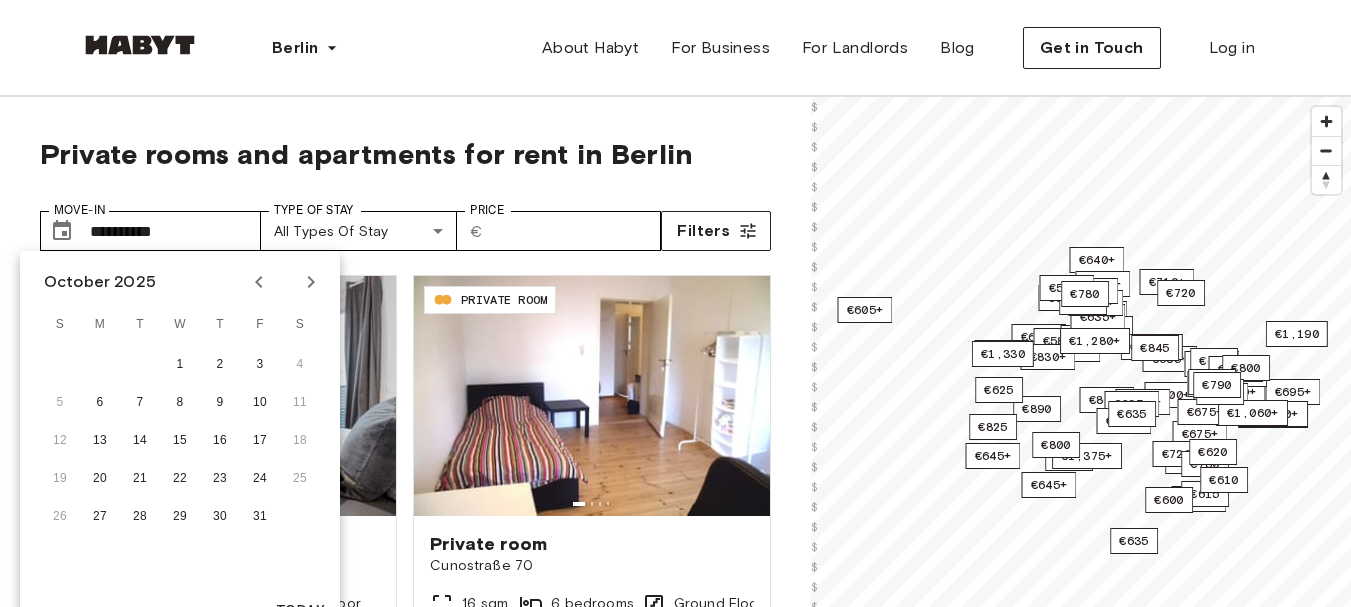 click 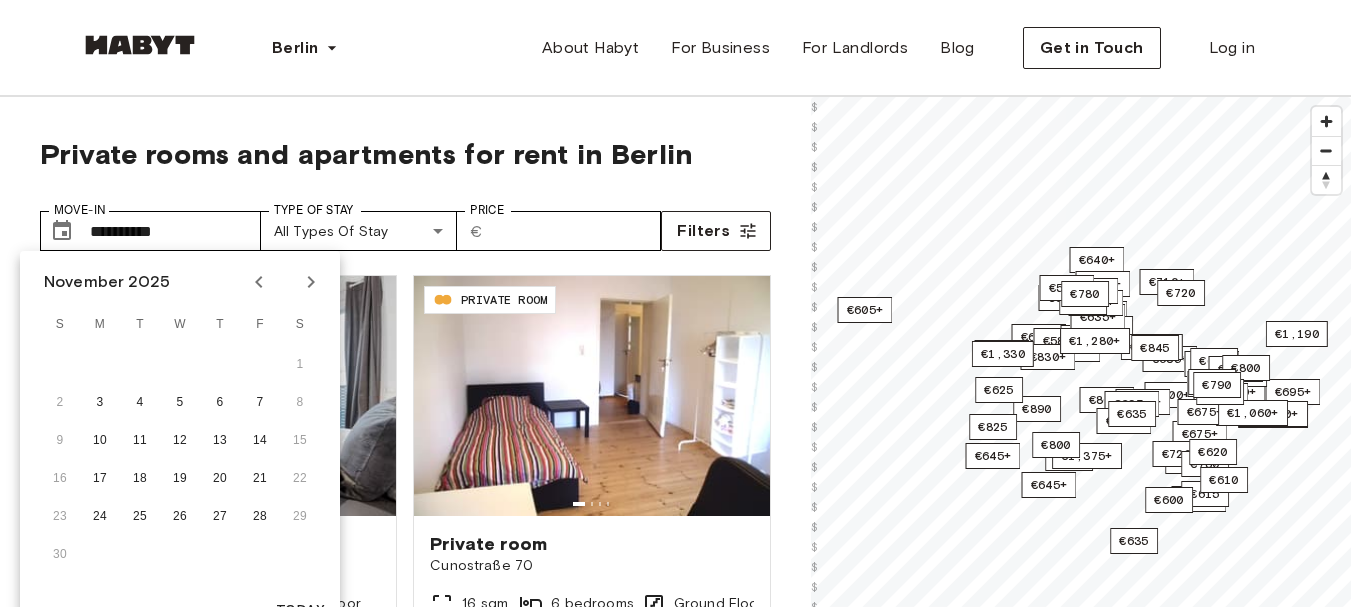 click 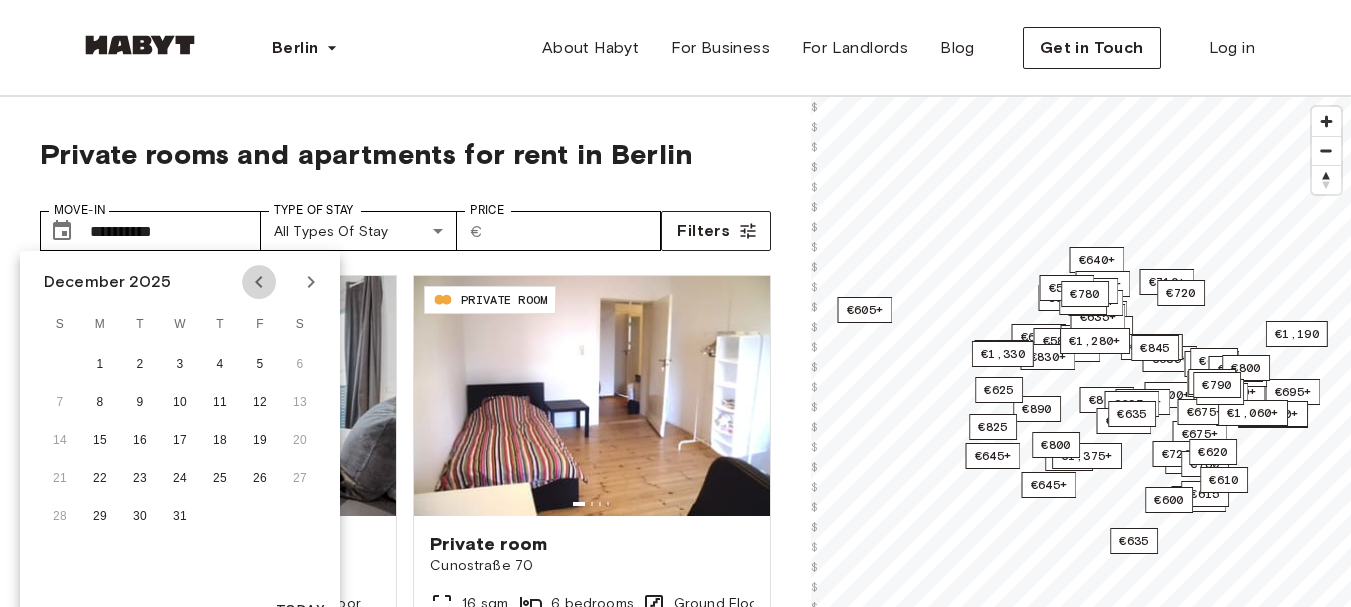 click 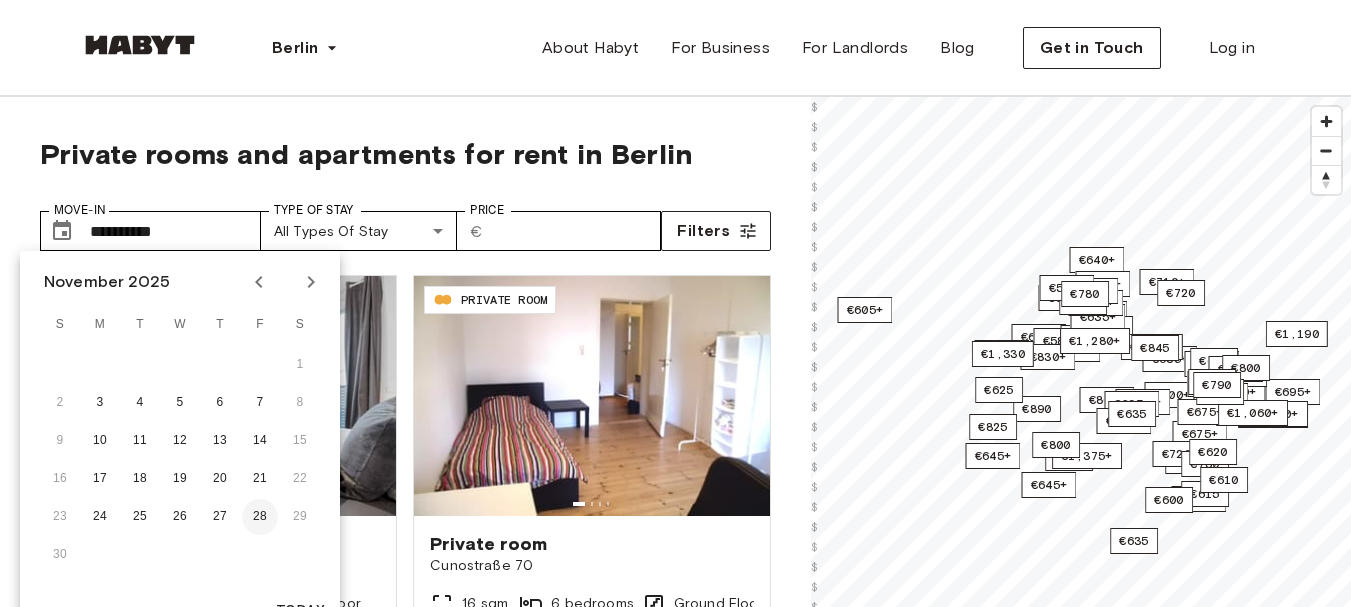 click on "28" at bounding box center [260, 517] 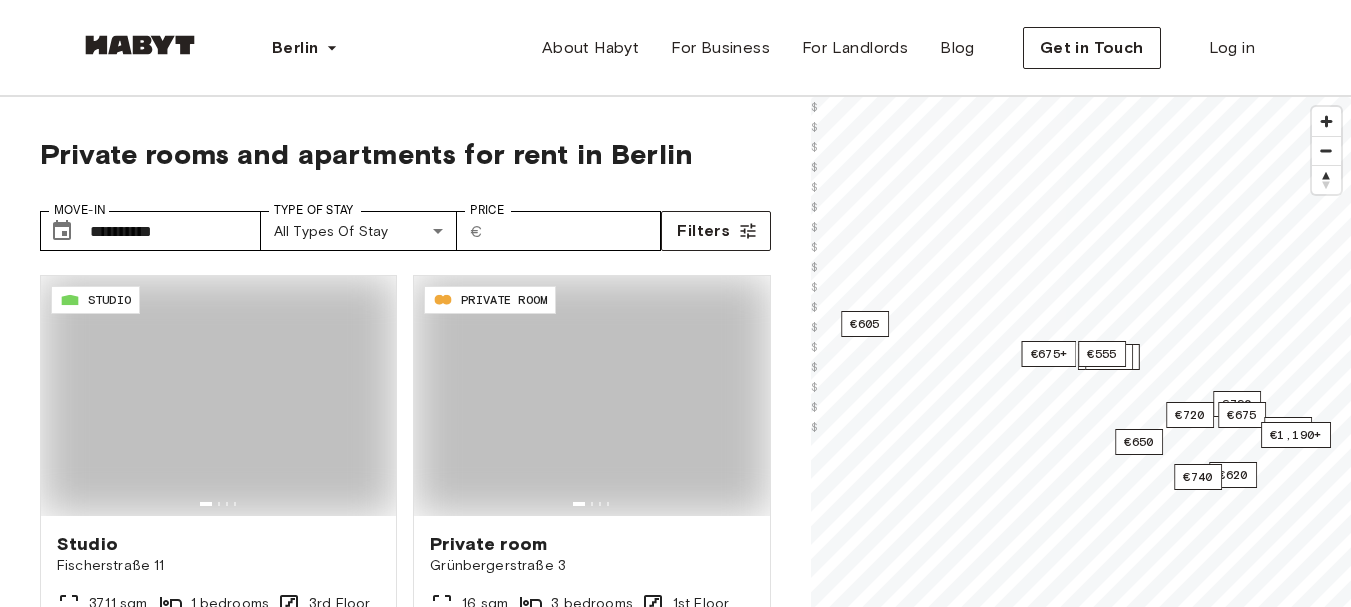 type on "**********" 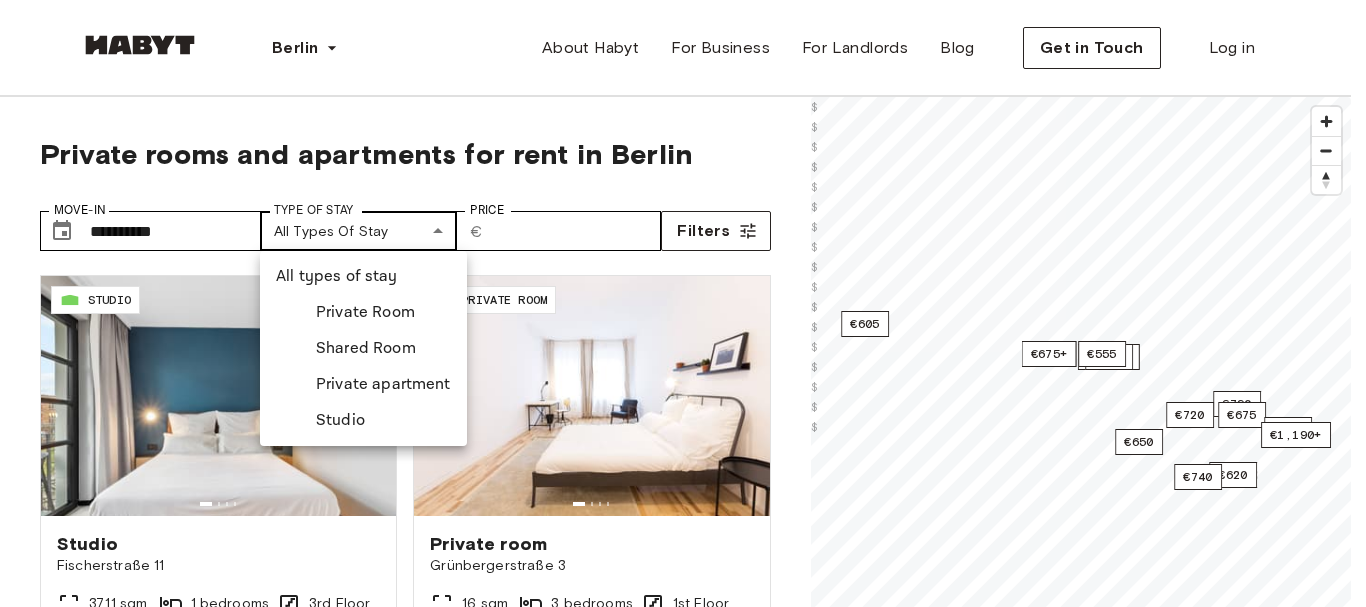 click on "**********" at bounding box center (683, 2379) 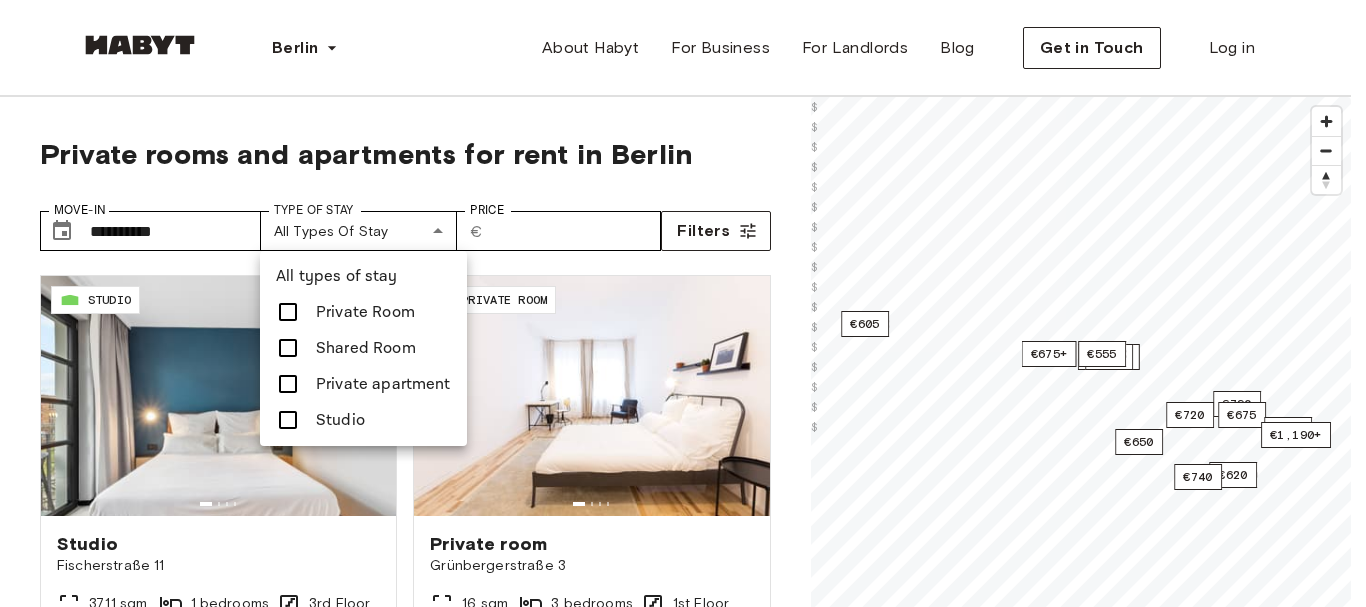 click at bounding box center [288, 420] 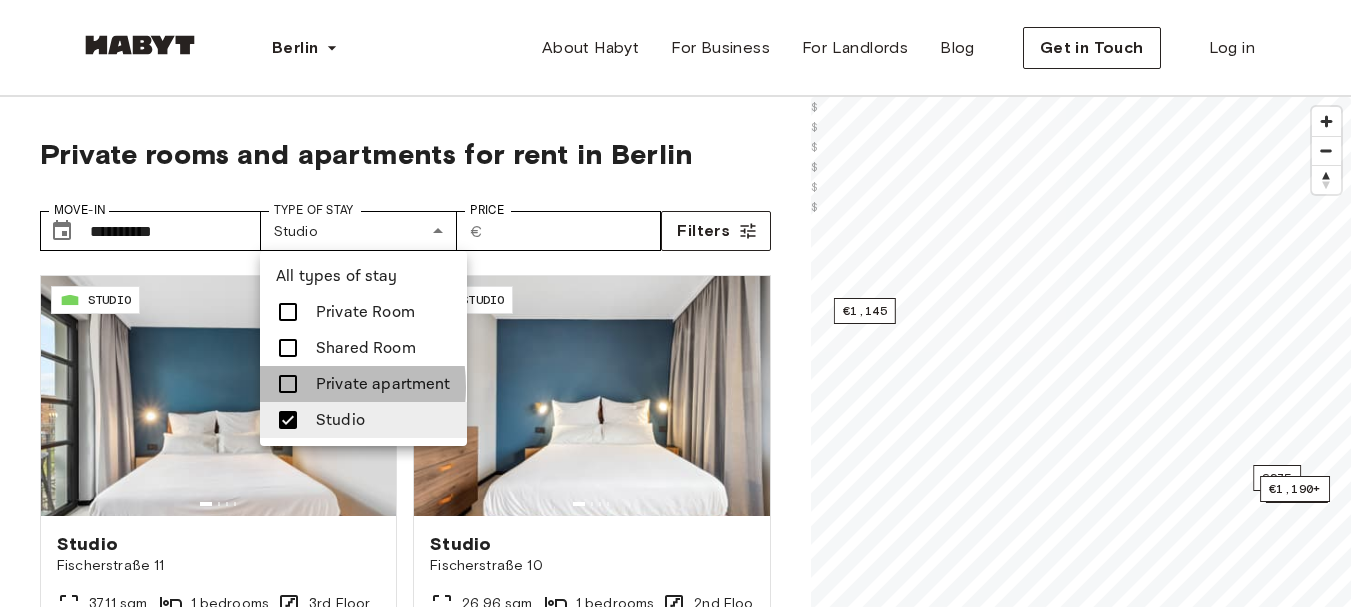 click at bounding box center [288, 384] 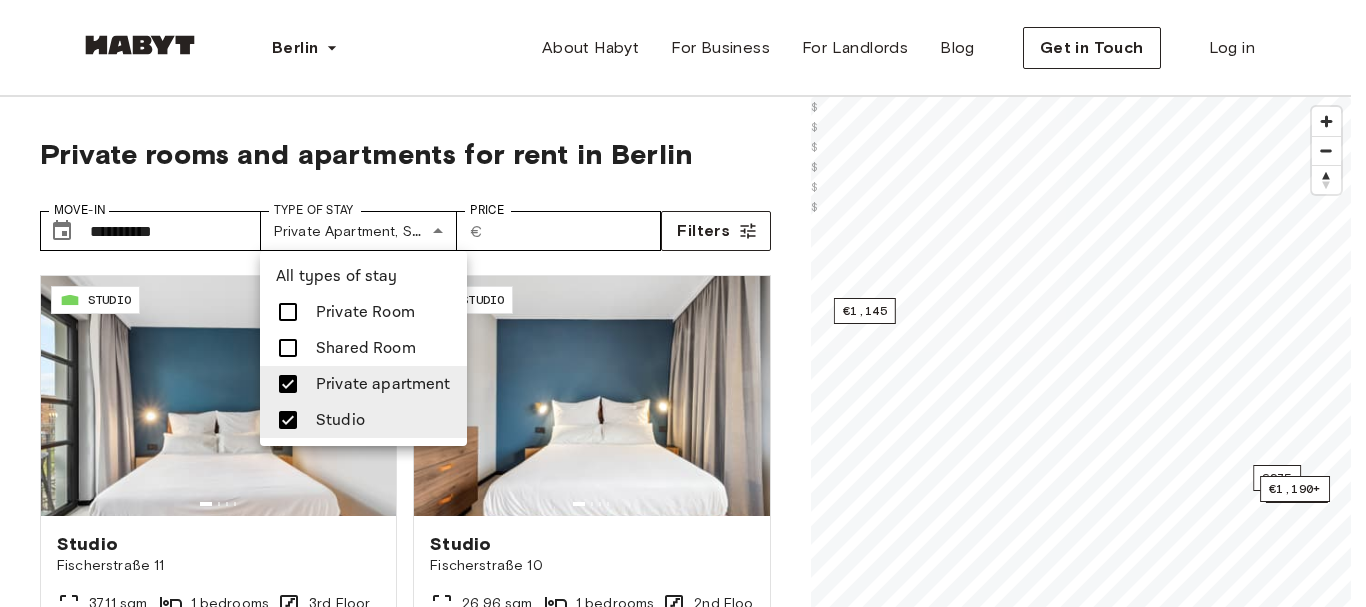 click at bounding box center (683, 303) 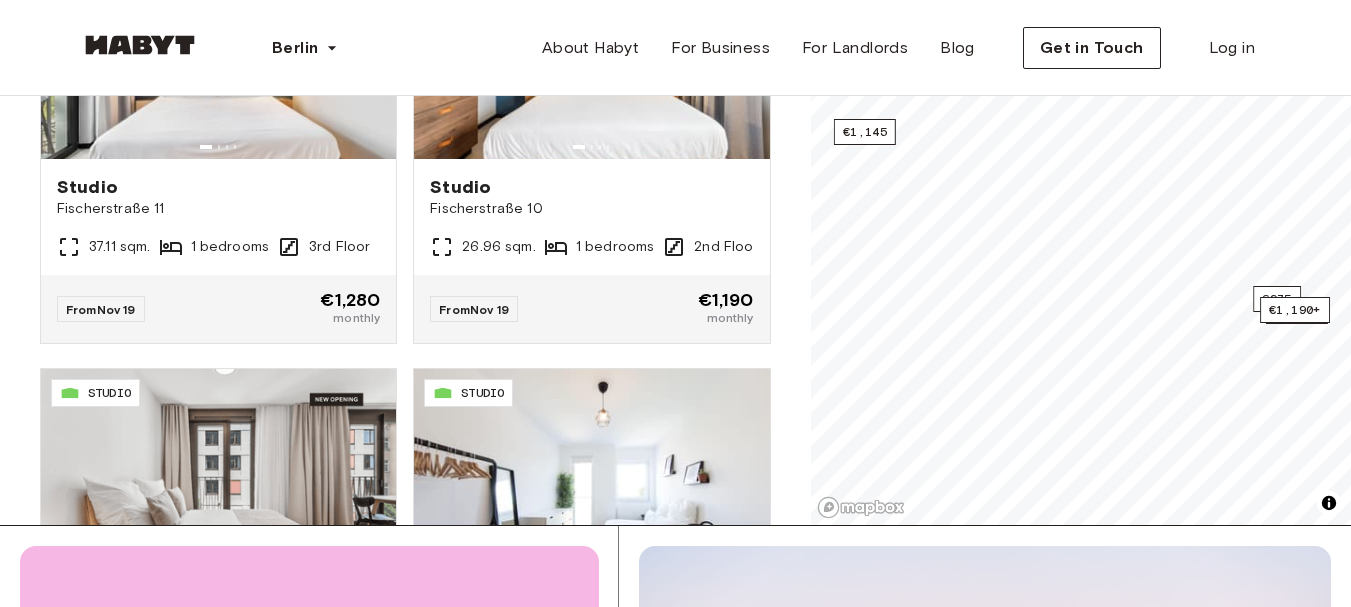 scroll, scrollTop: 411, scrollLeft: 0, axis: vertical 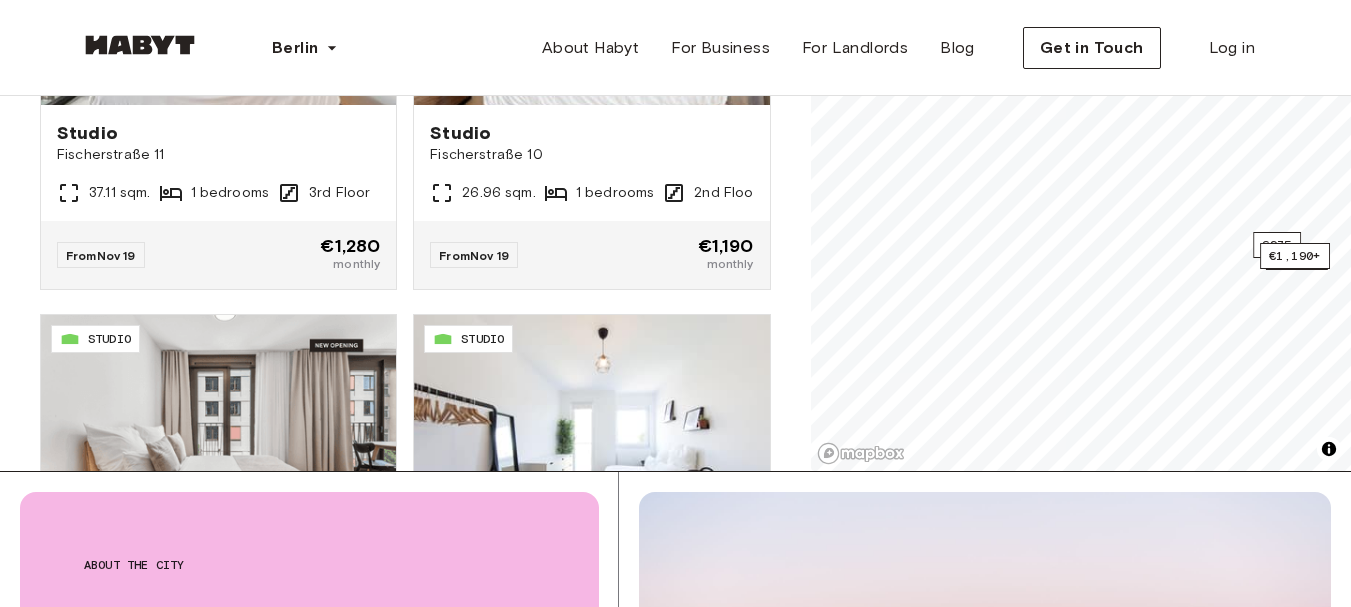 click on "**********" at bounding box center [405, 78] 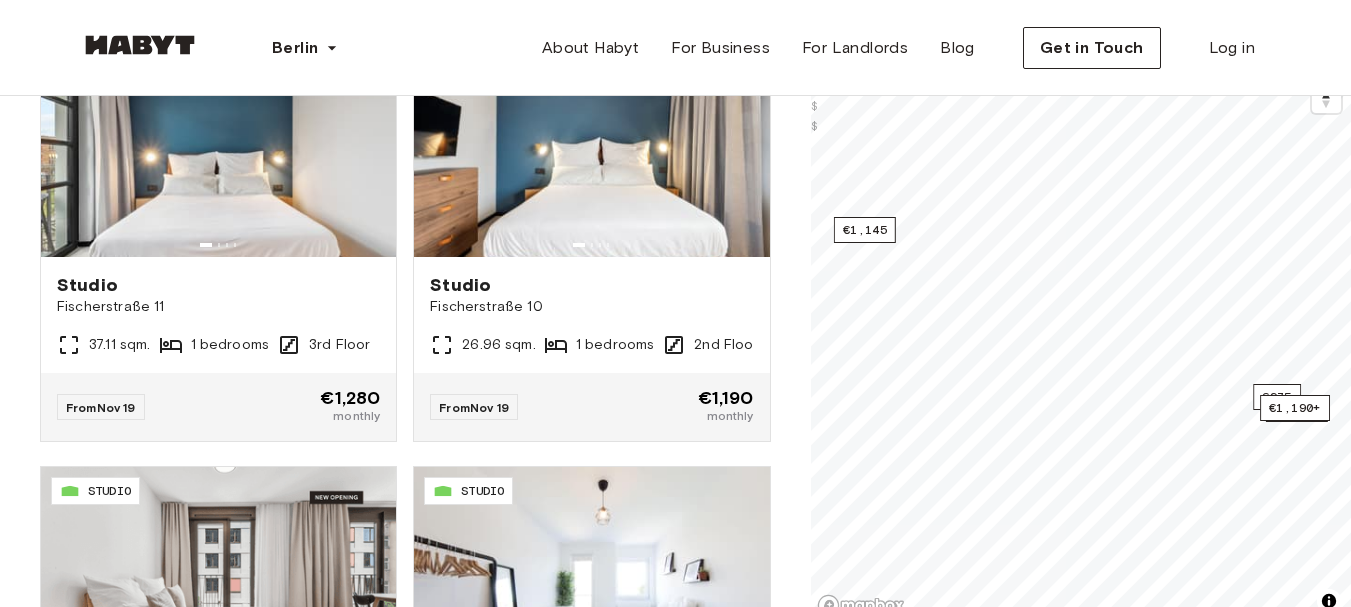 scroll, scrollTop: 257, scrollLeft: 0, axis: vertical 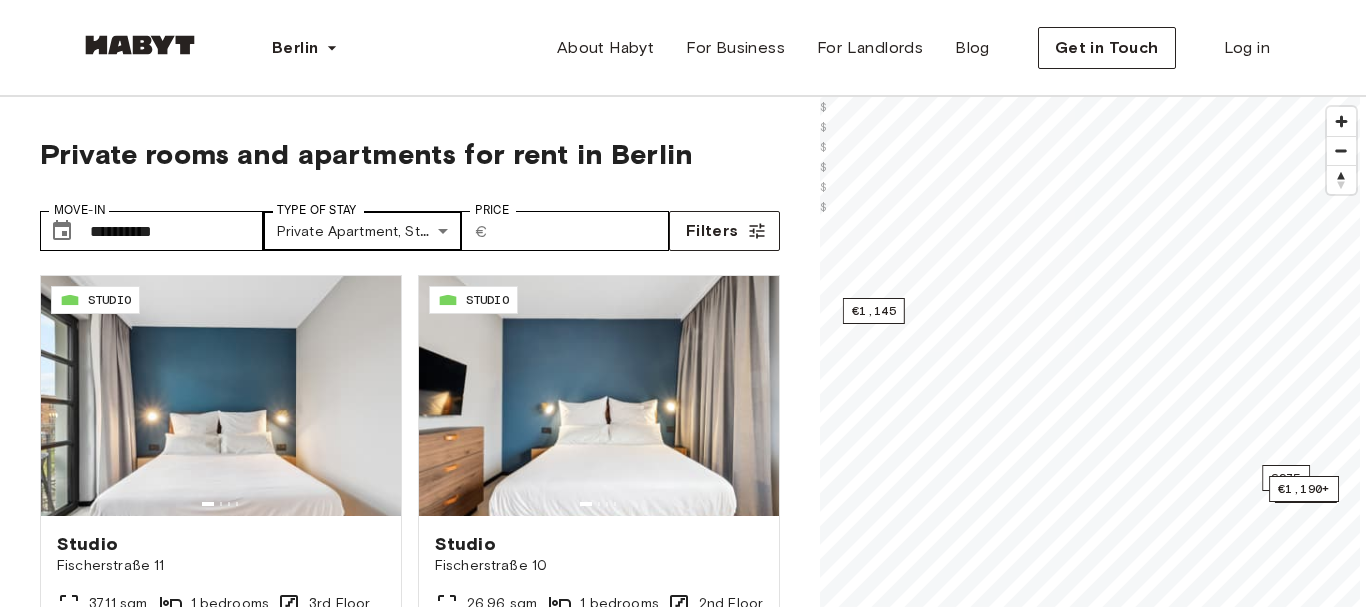 click on "**********" at bounding box center (683, 2355) 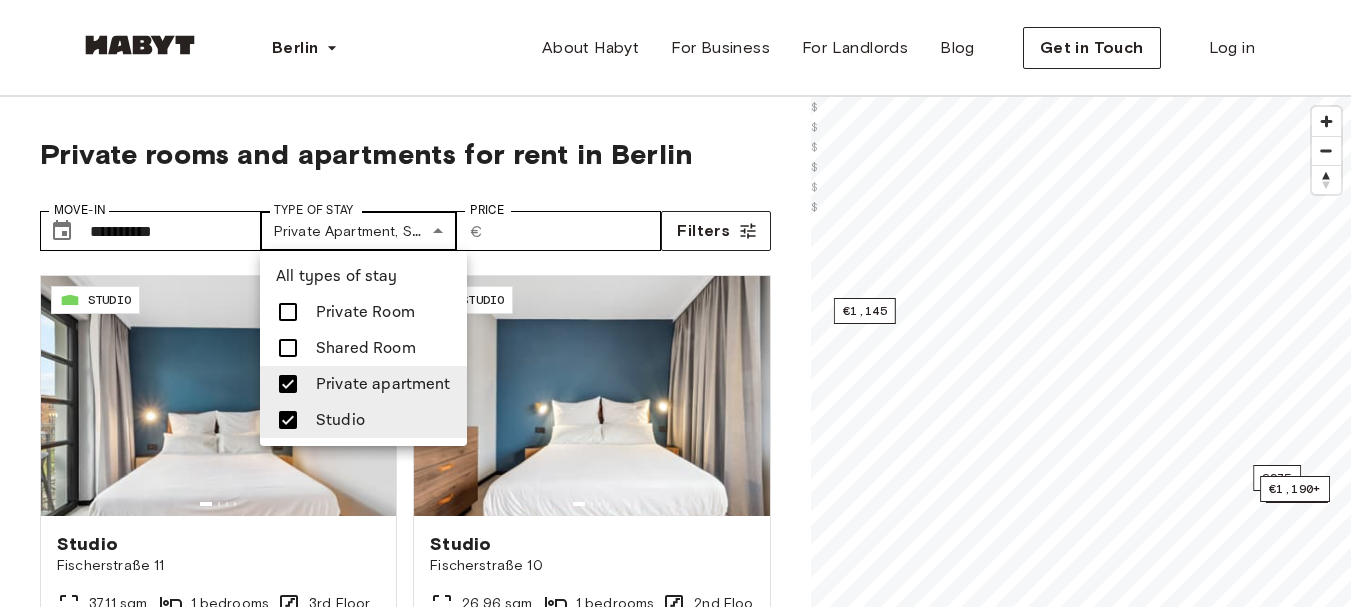 click at bounding box center [683, 303] 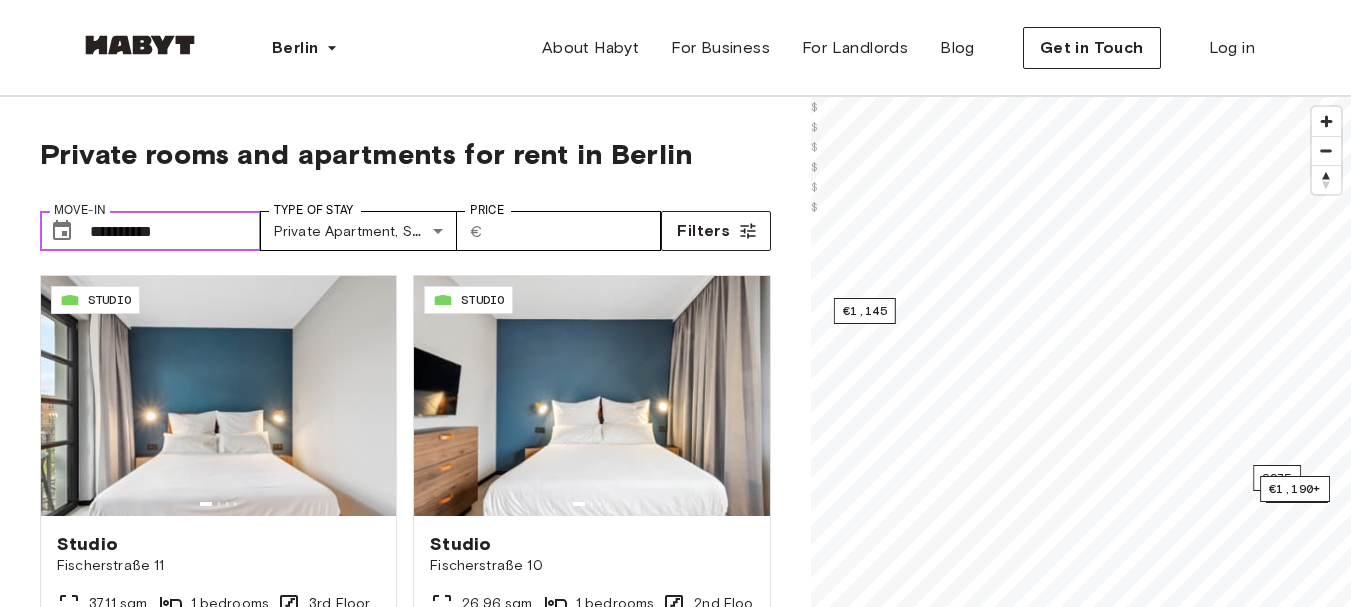click on "**********" at bounding box center [175, 231] 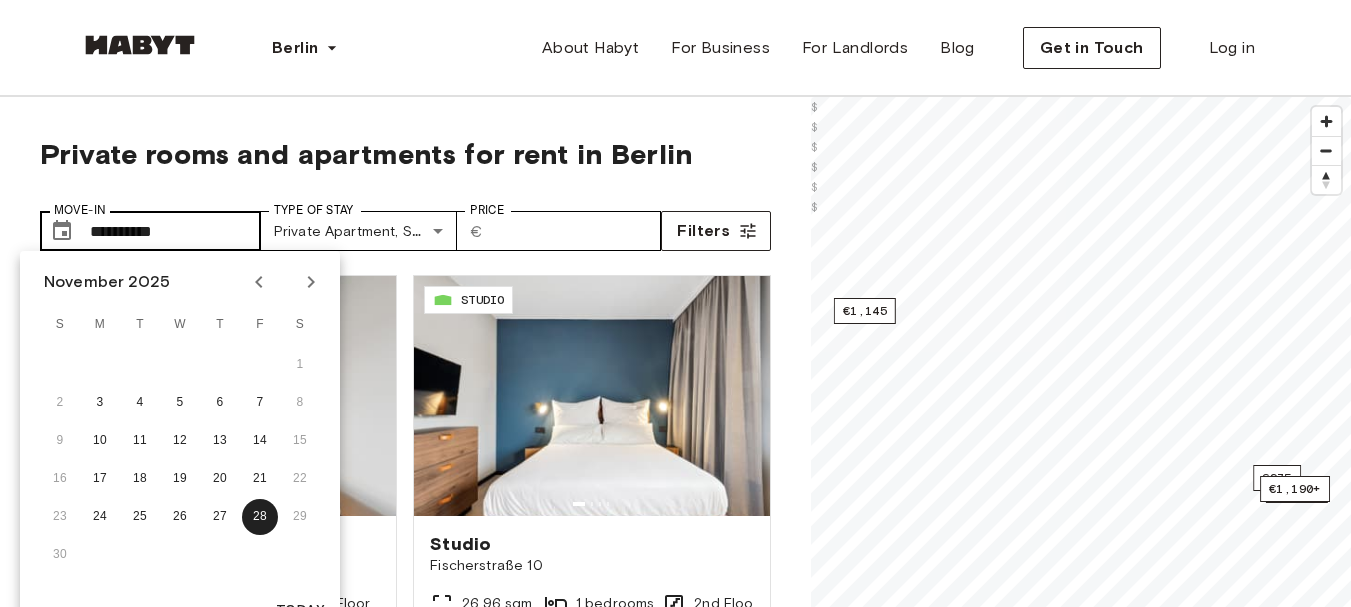 type 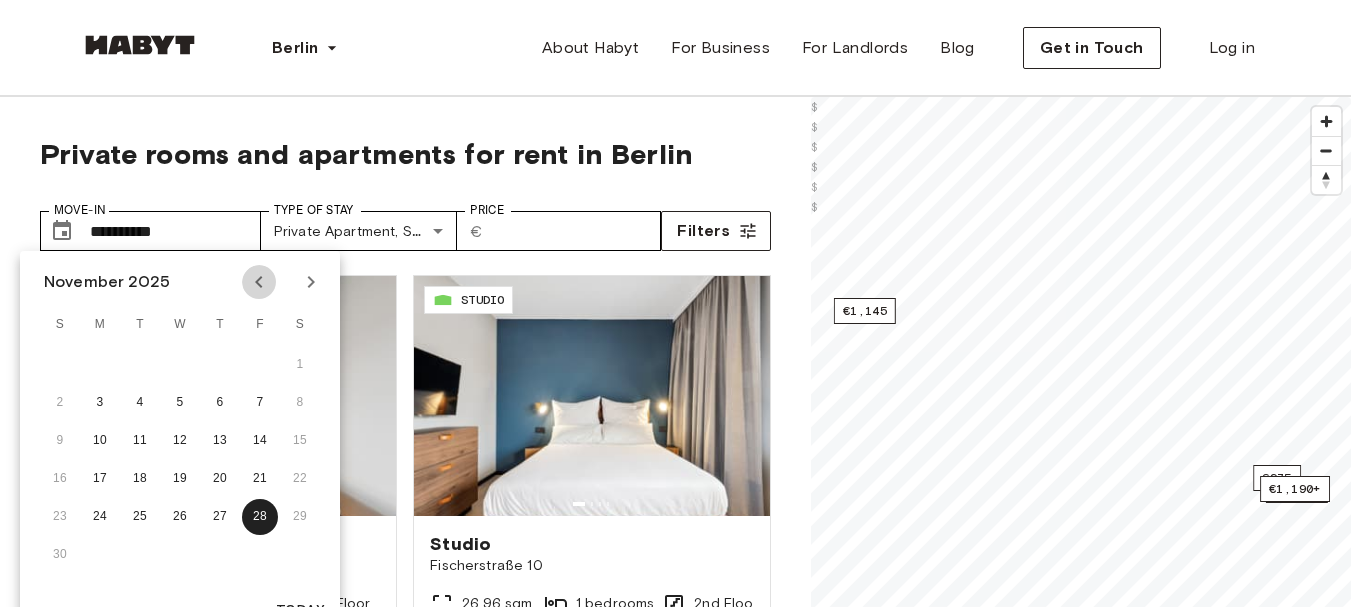 click 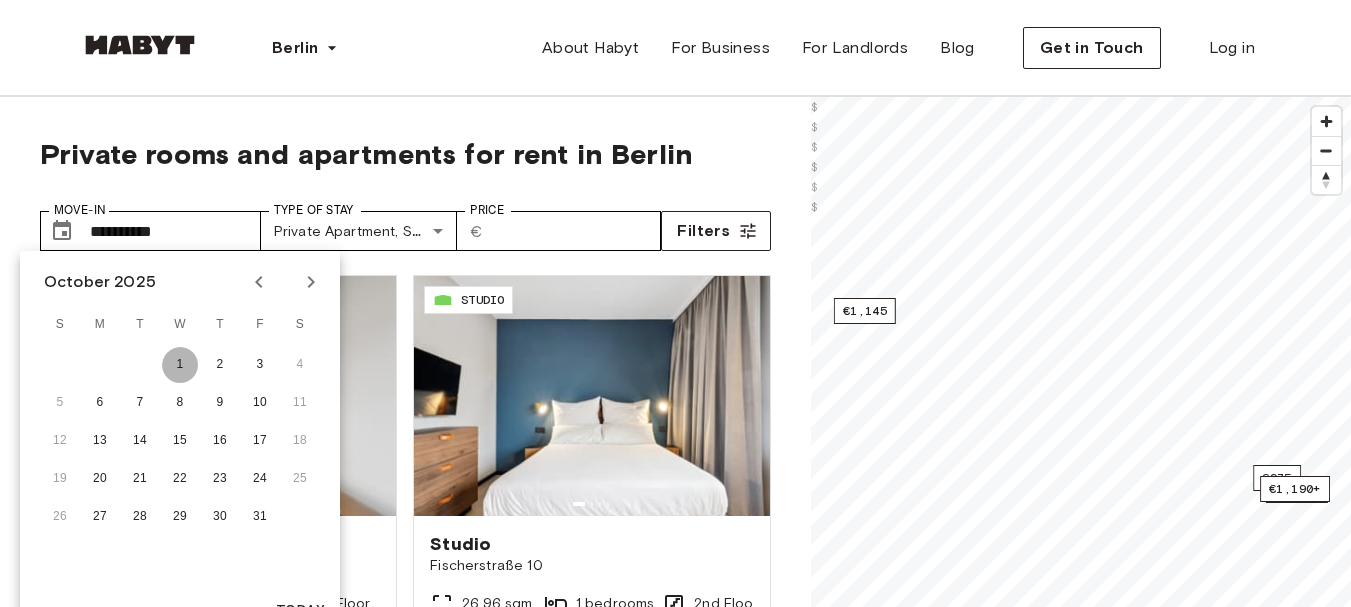 click on "1" at bounding box center [180, 365] 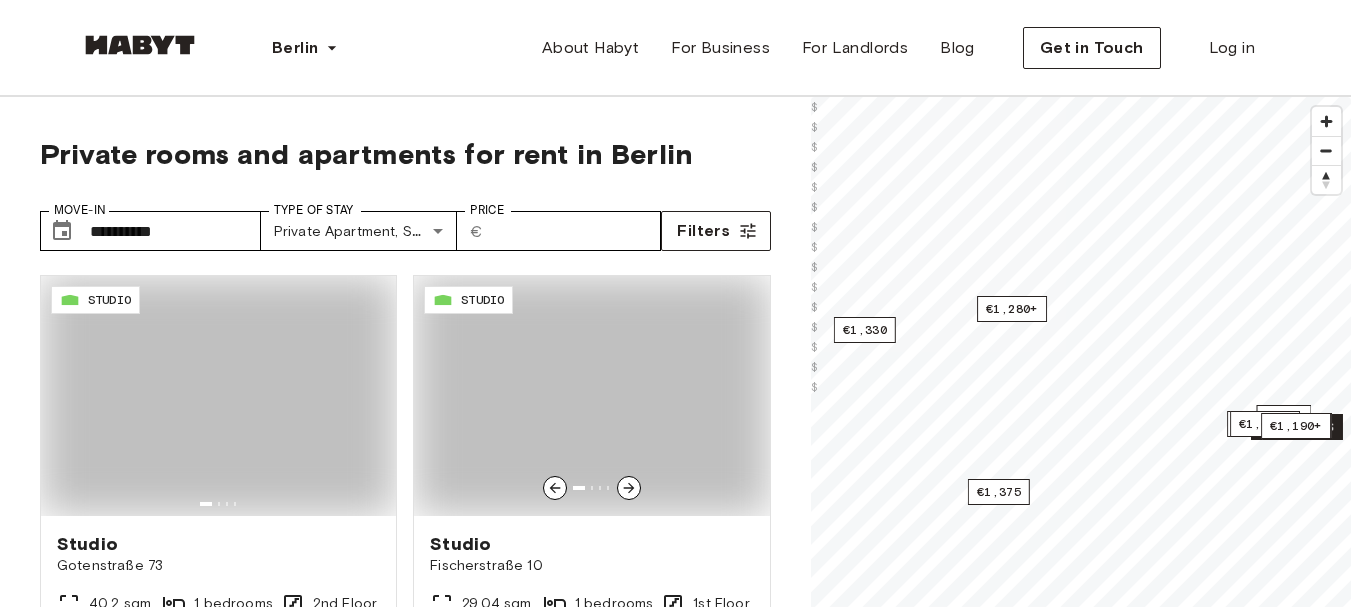 type on "**********" 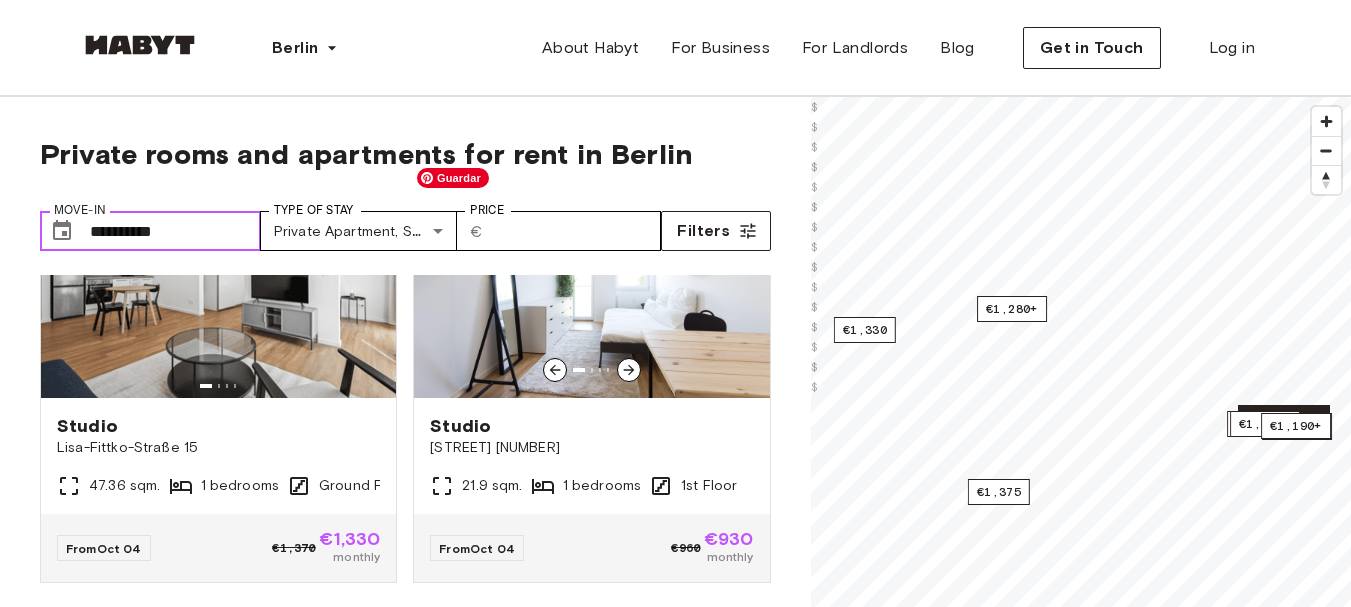 scroll, scrollTop: 2799, scrollLeft: 0, axis: vertical 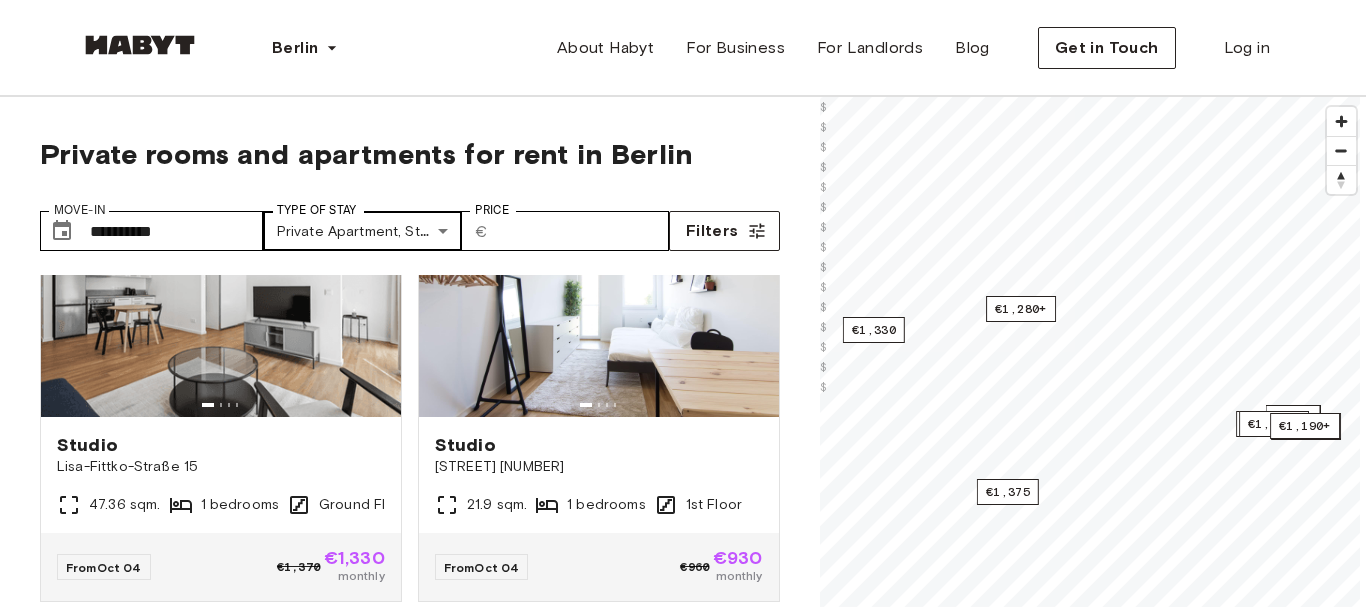 click on "**********" at bounding box center (683, 2355) 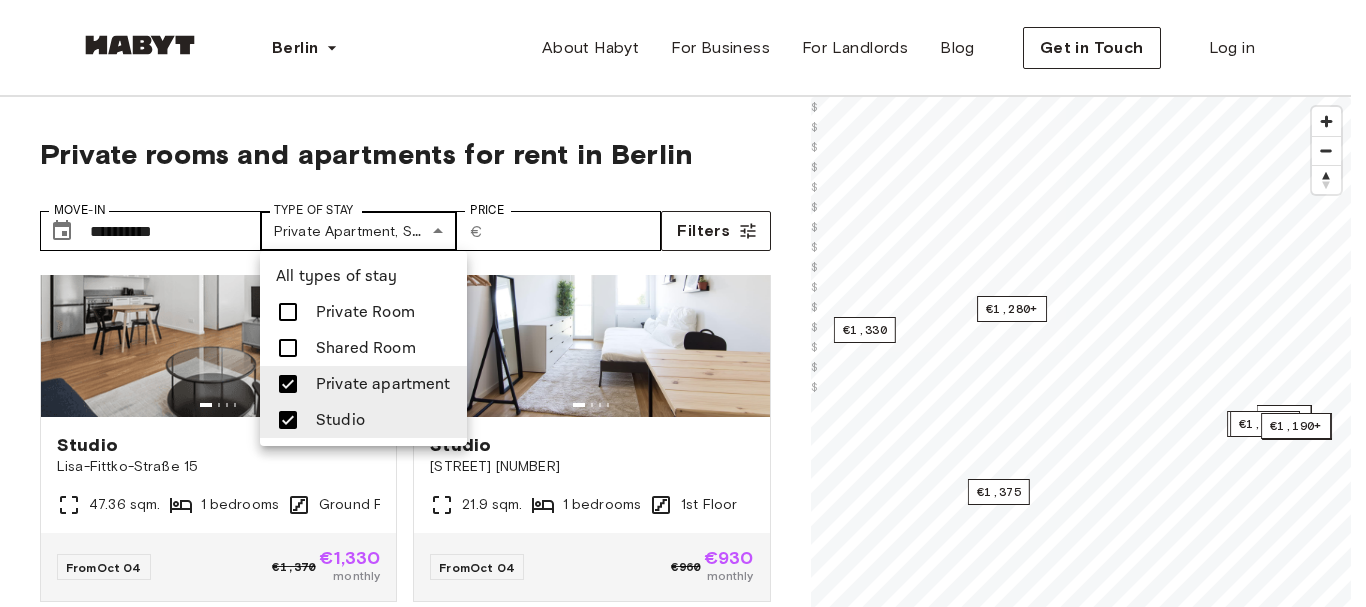 click at bounding box center (683, 303) 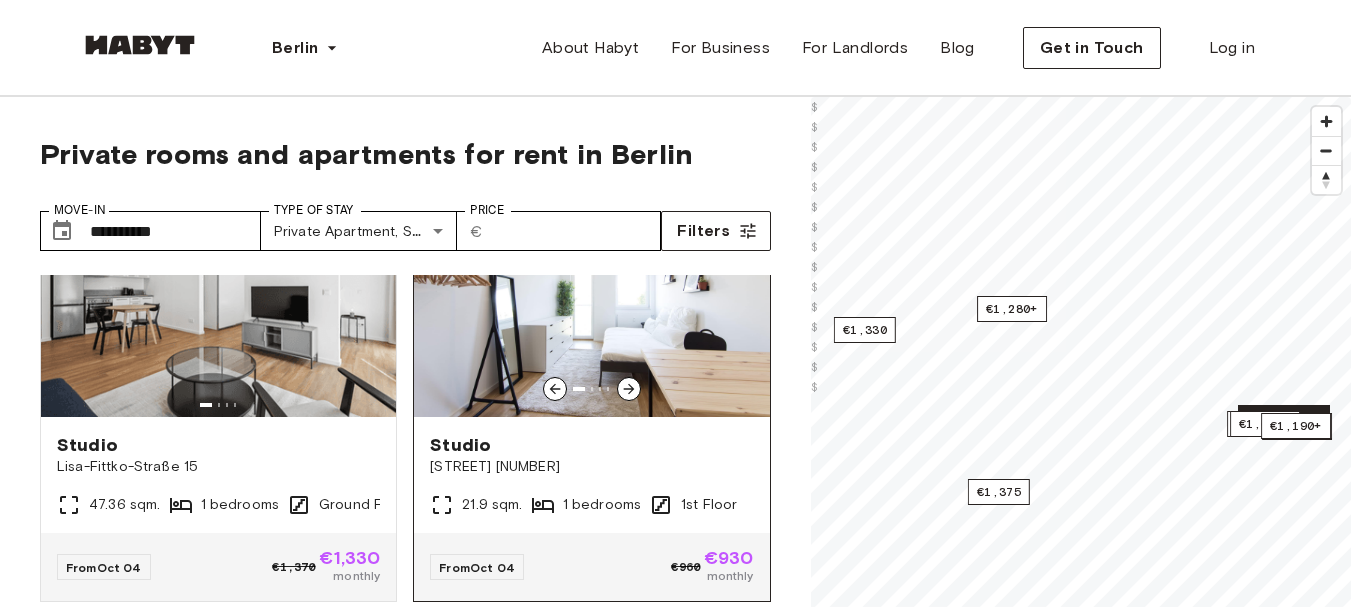 click on "Studio" at bounding box center [591, 445] 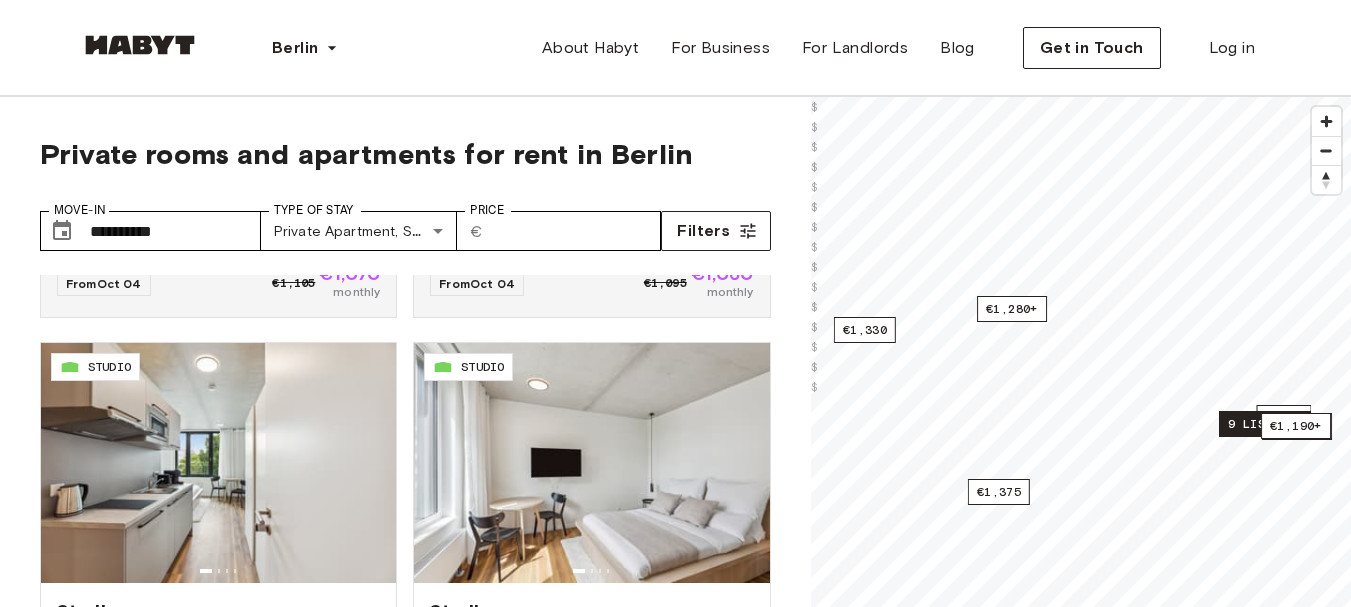 scroll, scrollTop: 3998, scrollLeft: 0, axis: vertical 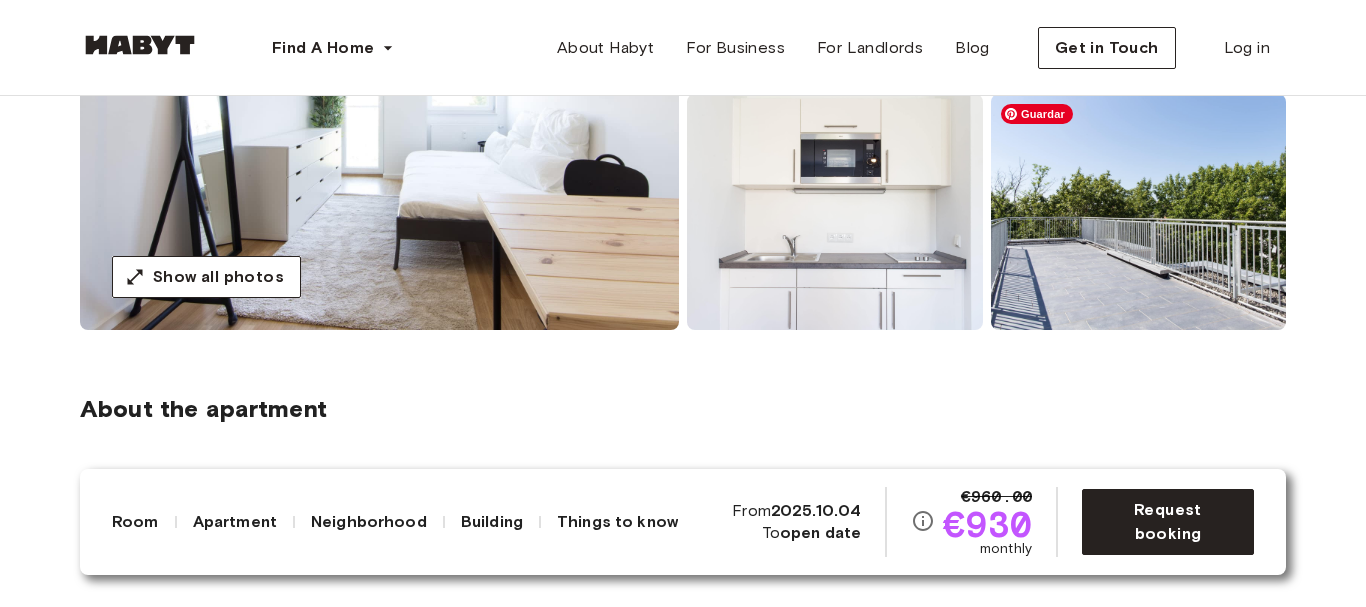 click at bounding box center (1139, 212) 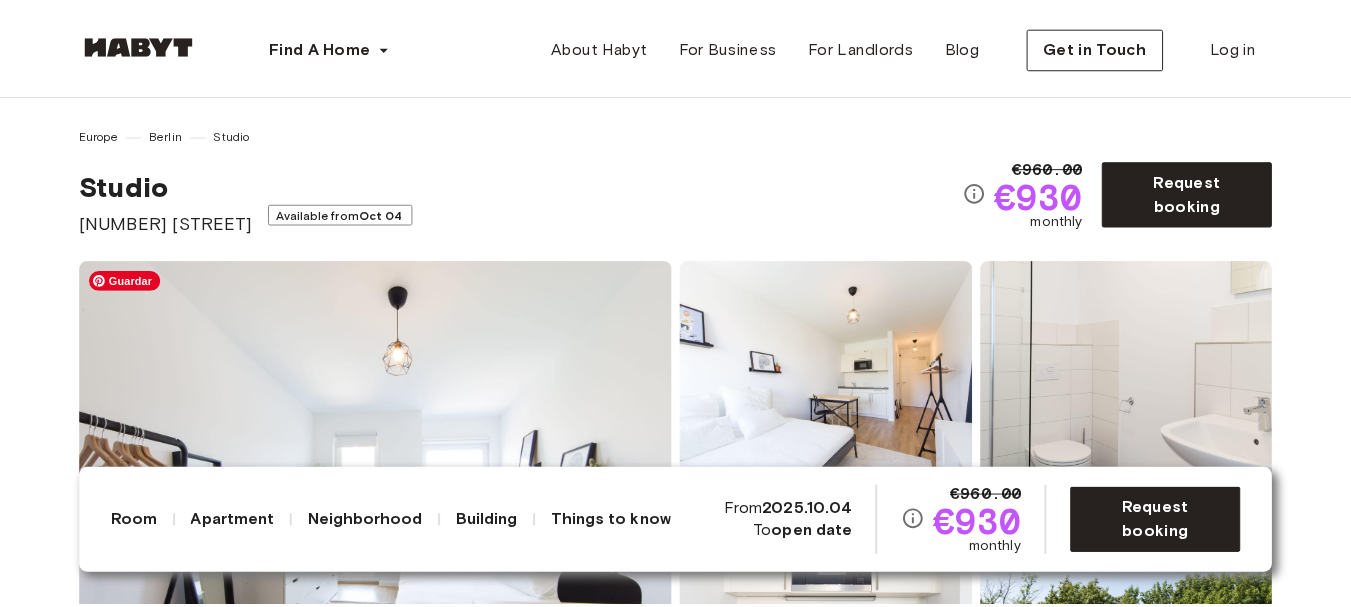 scroll, scrollTop: 0, scrollLeft: 0, axis: both 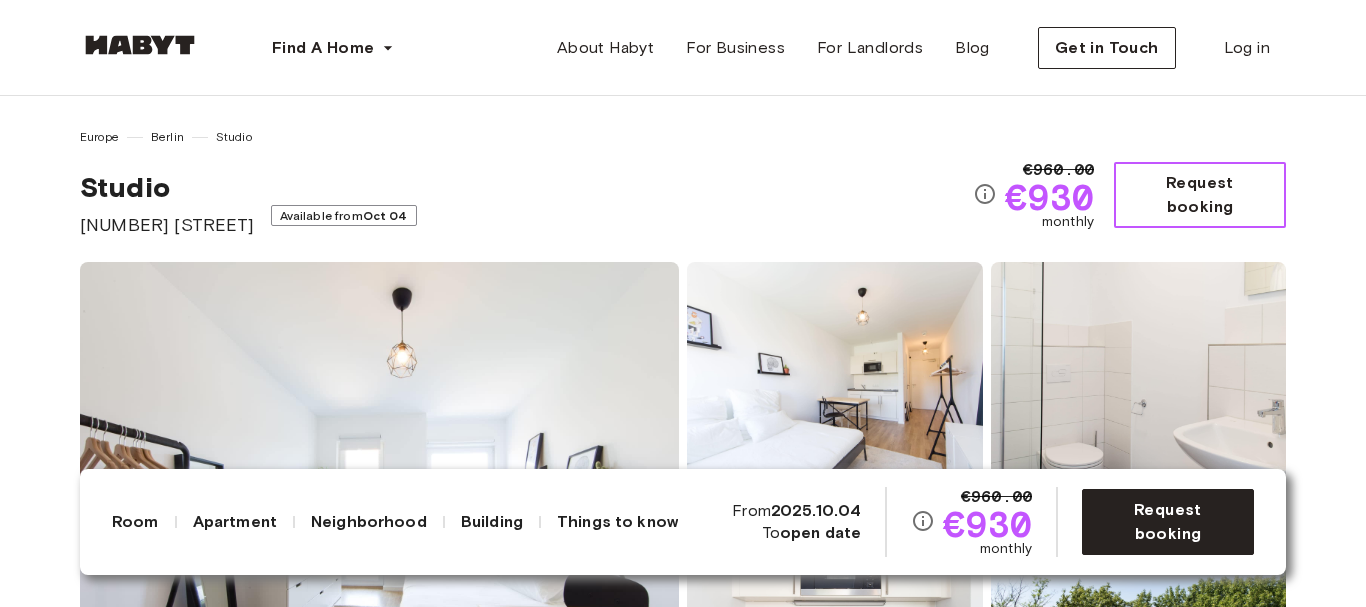 click on "Request booking" at bounding box center (1200, 195) 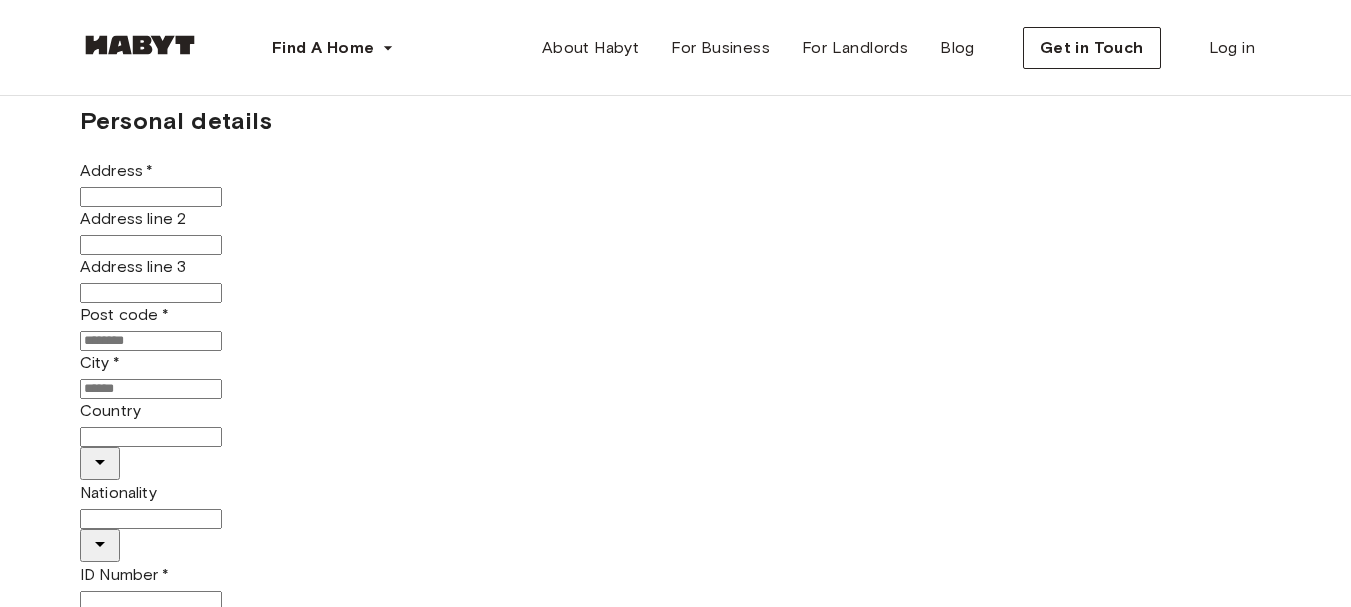 scroll, scrollTop: 0, scrollLeft: 0, axis: both 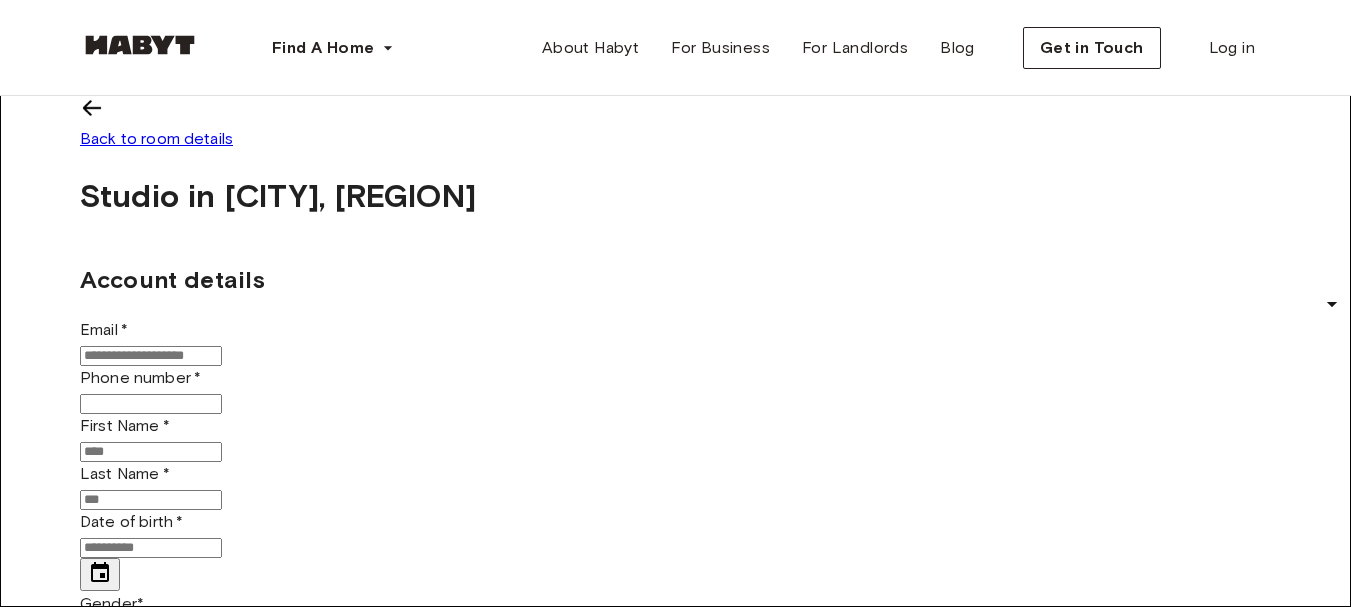 click on "▲" at bounding box center [675, 1300] 